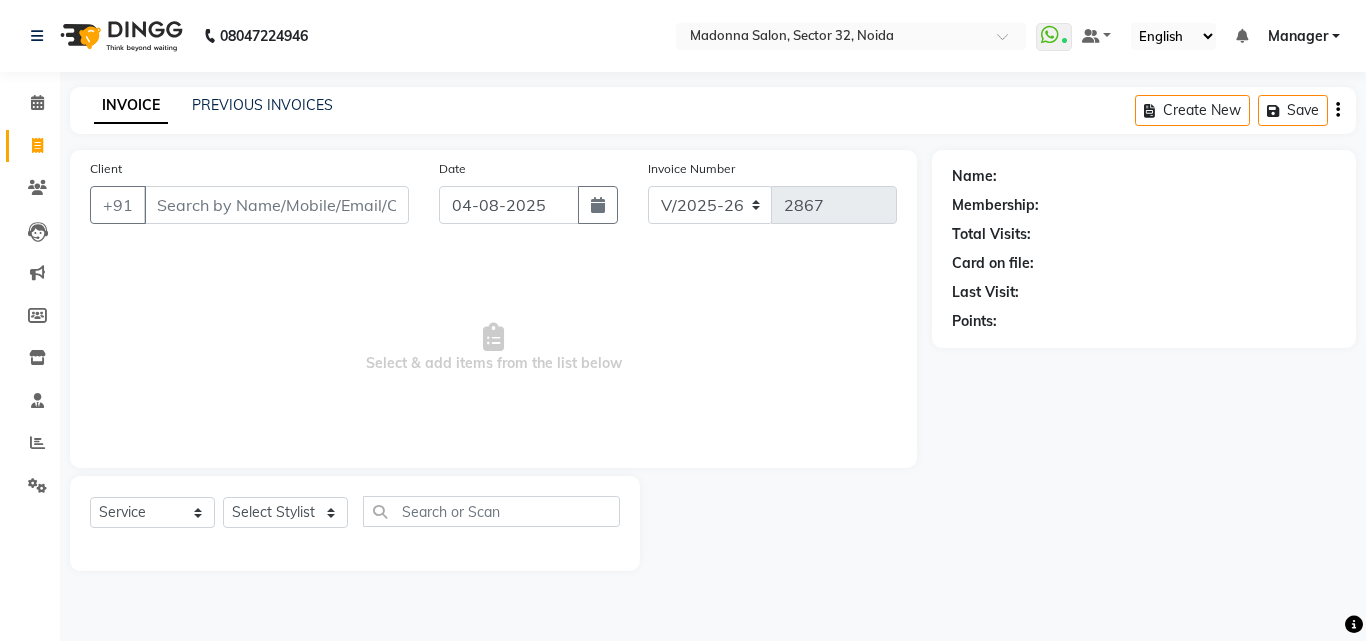 select on "7229" 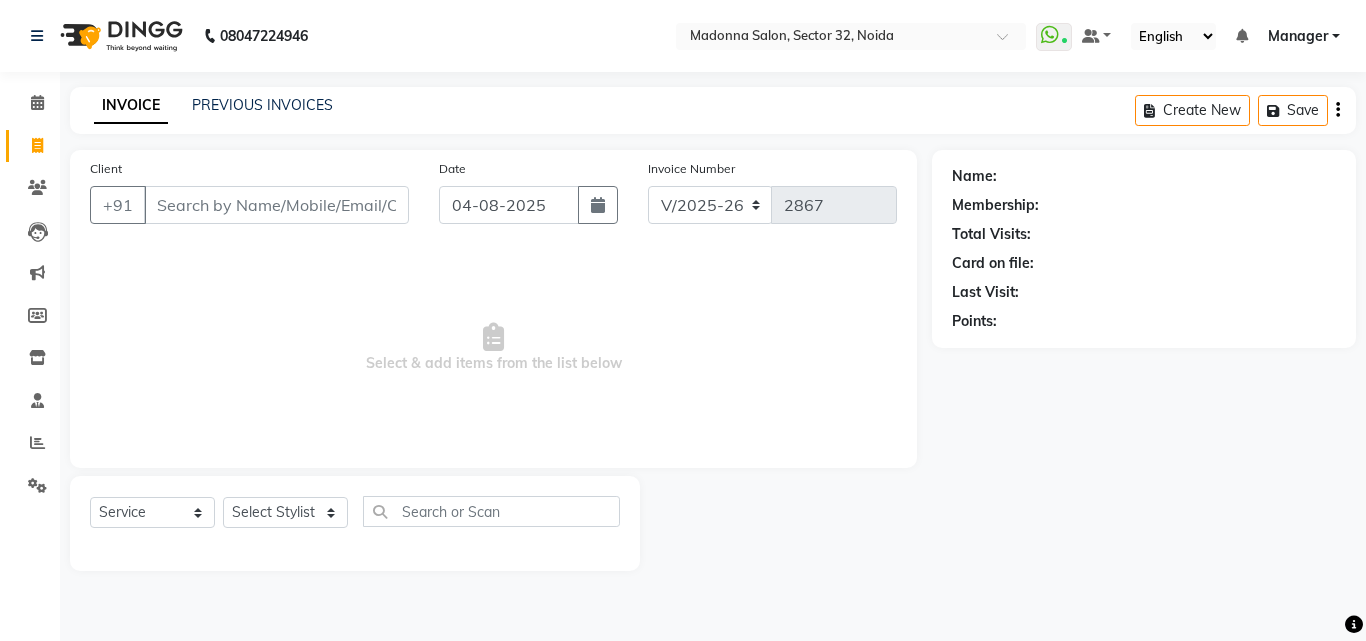 scroll, scrollTop: 0, scrollLeft: 0, axis: both 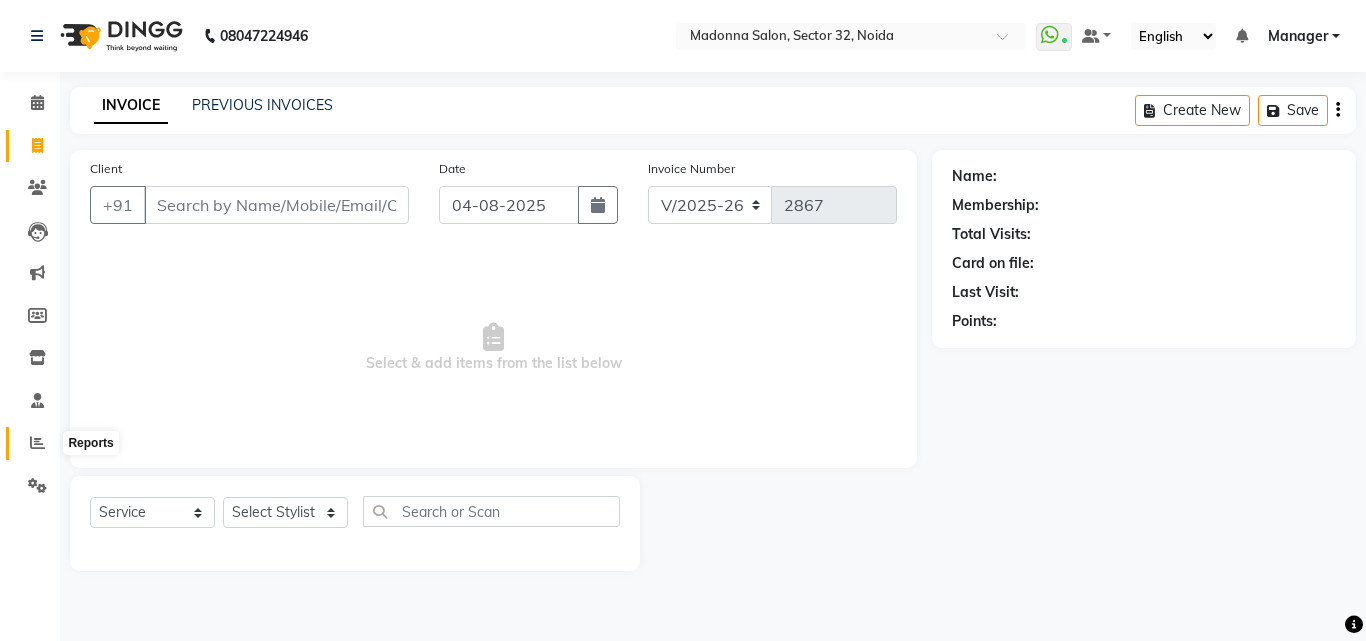 click 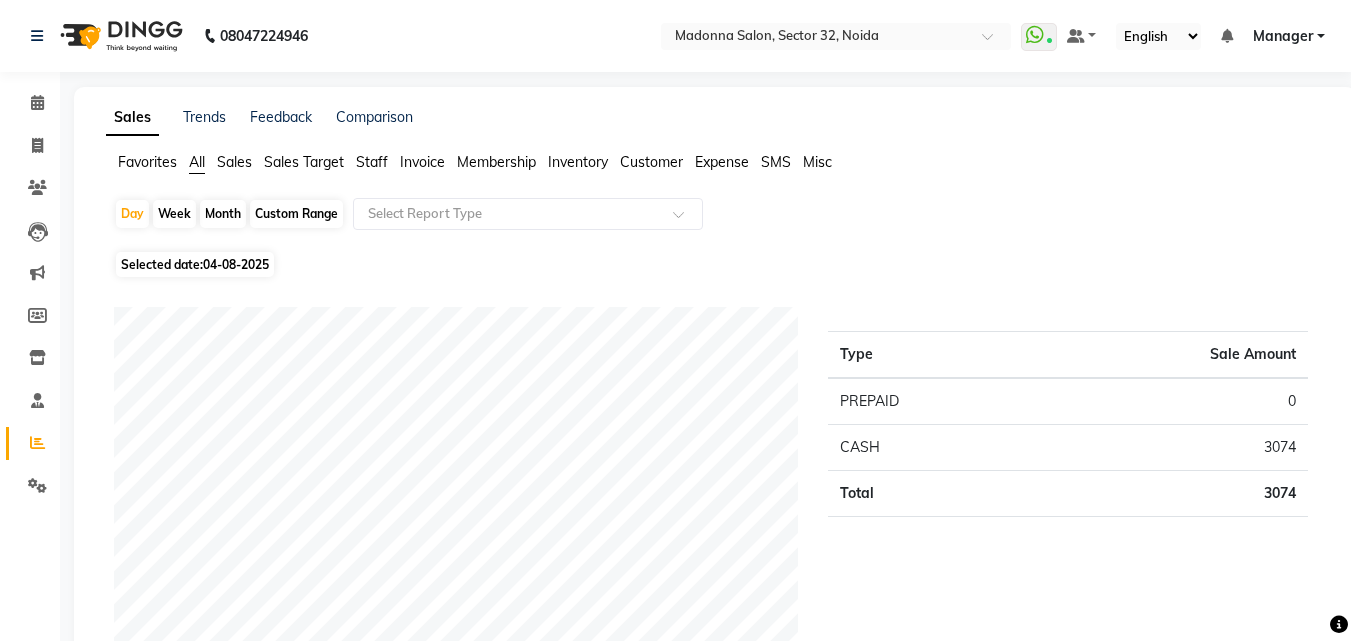 click on "Staff" 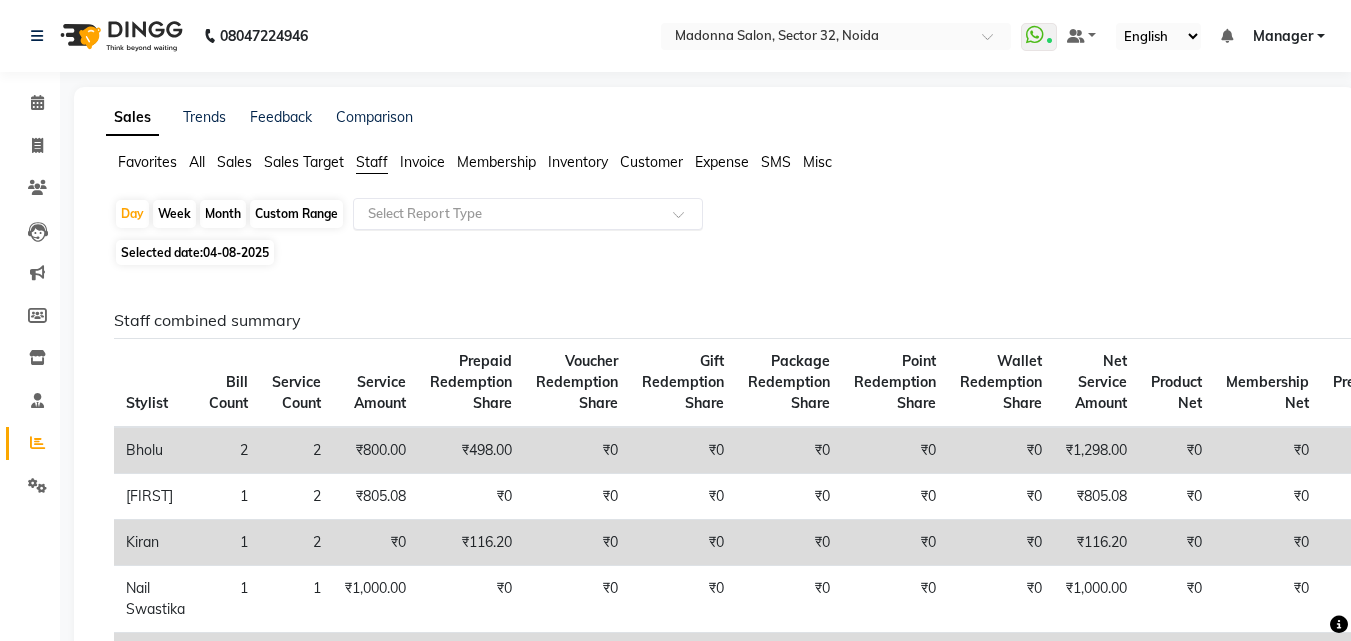 click 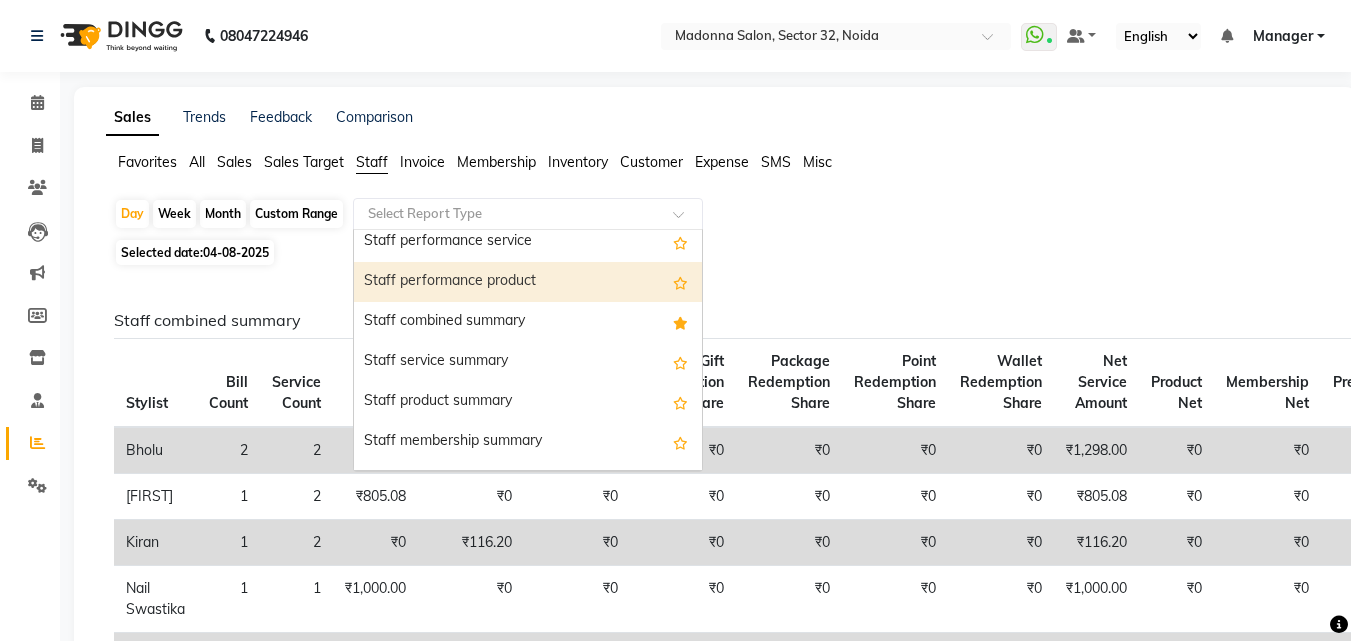 scroll, scrollTop: 400, scrollLeft: 0, axis: vertical 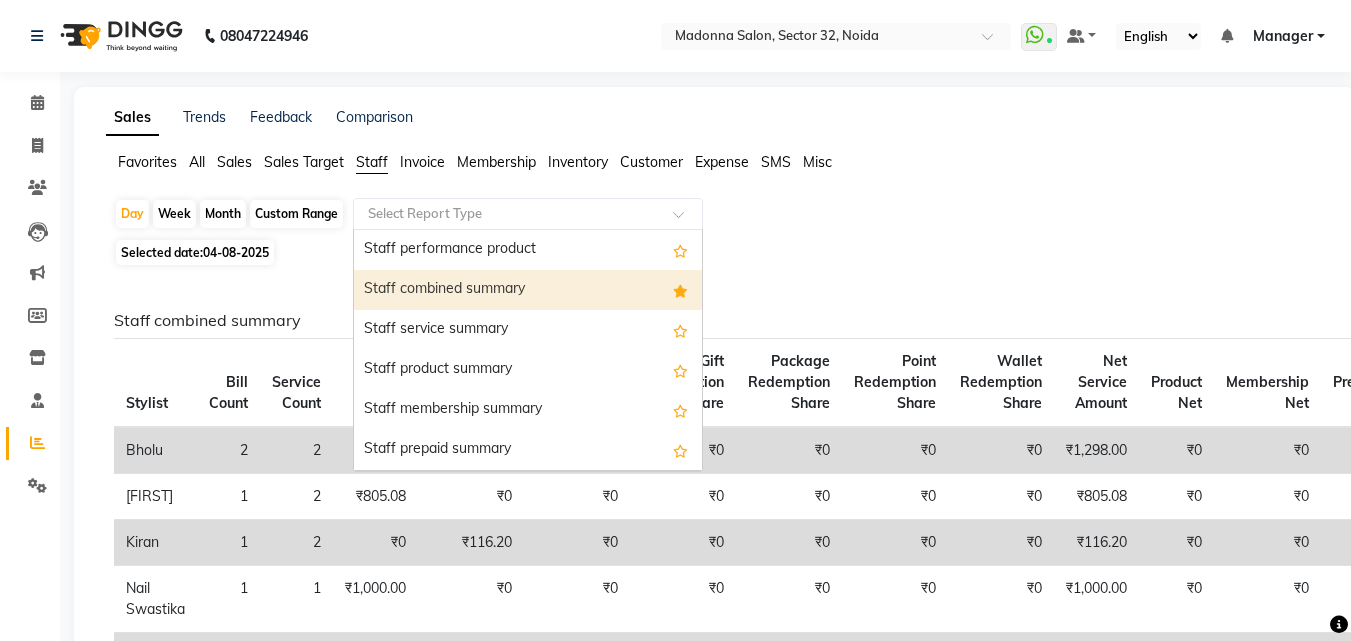 click on "Staff combined summary" at bounding box center (528, 290) 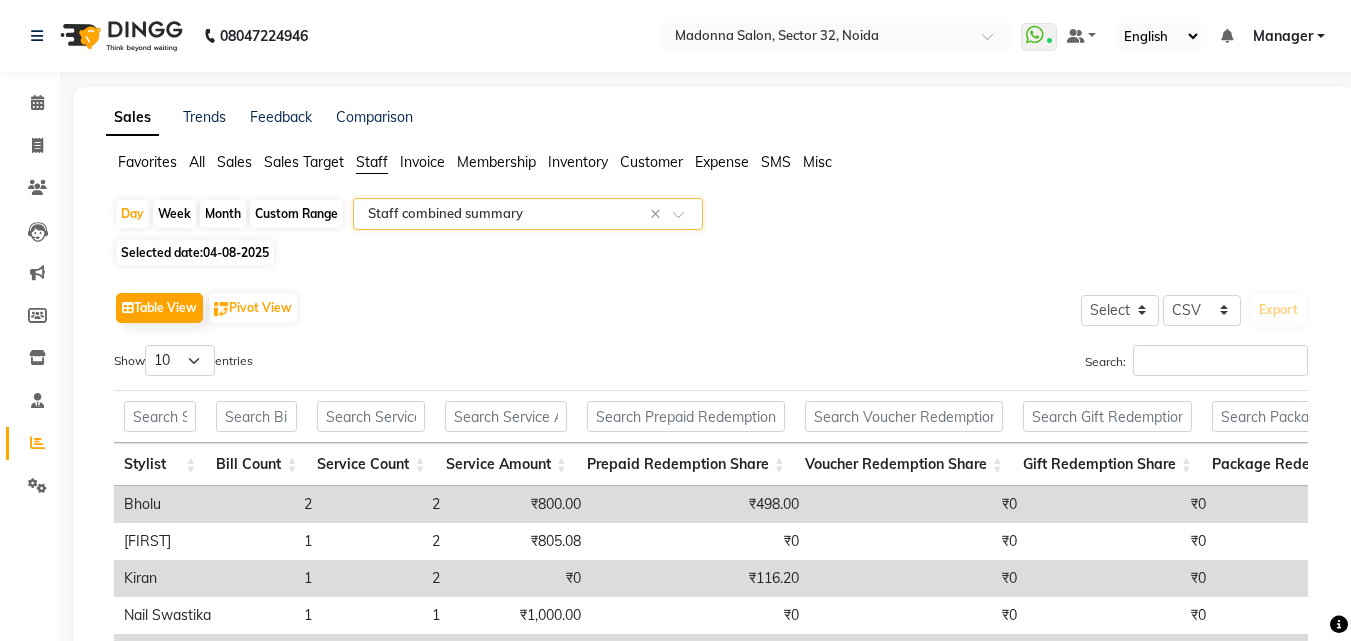 click on "Month" 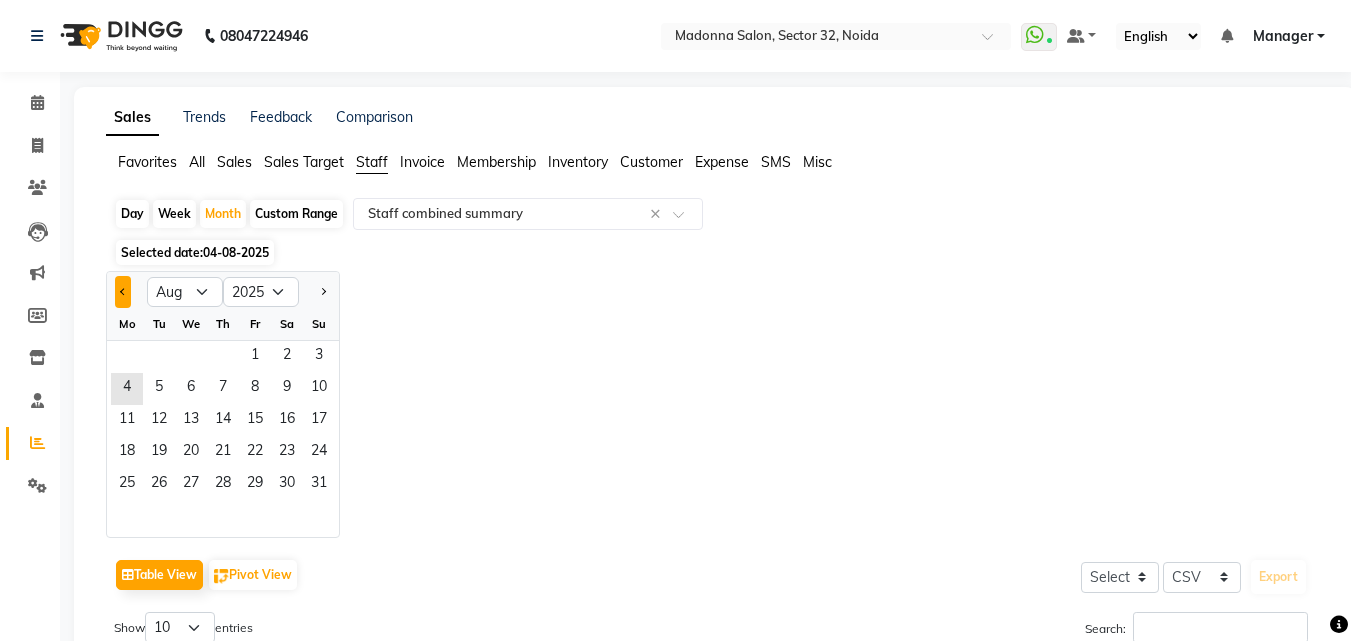 click 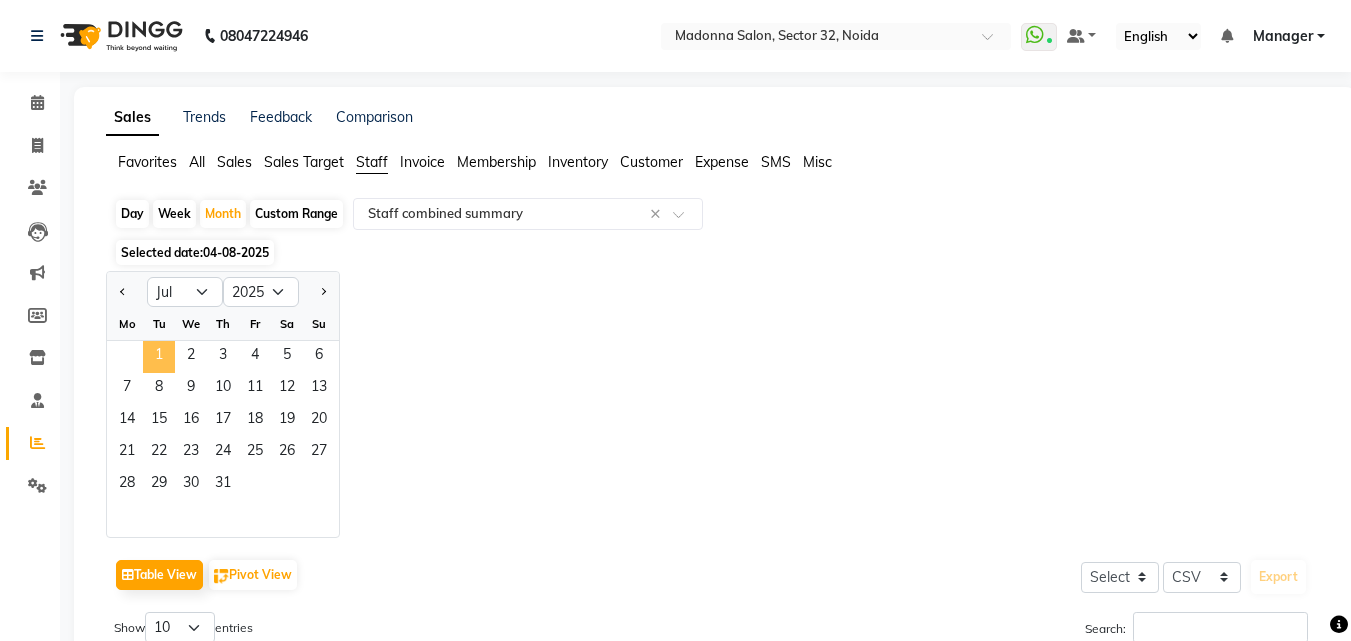 click on "1" 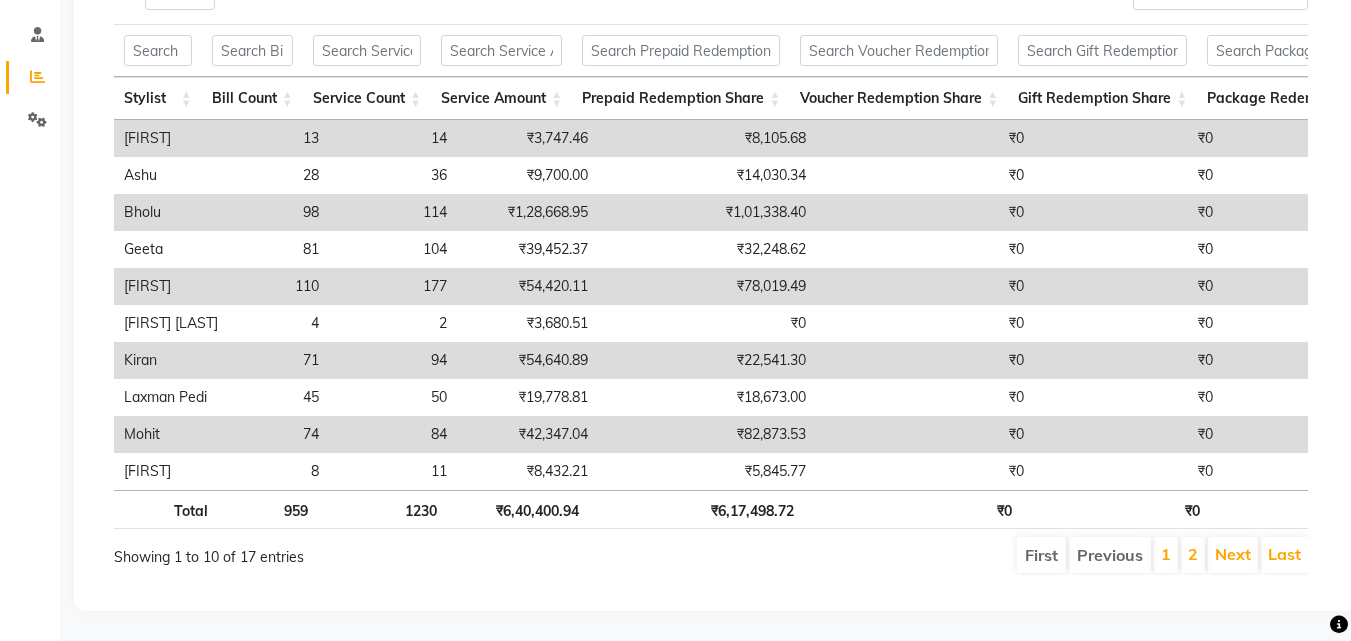 scroll, scrollTop: 396, scrollLeft: 0, axis: vertical 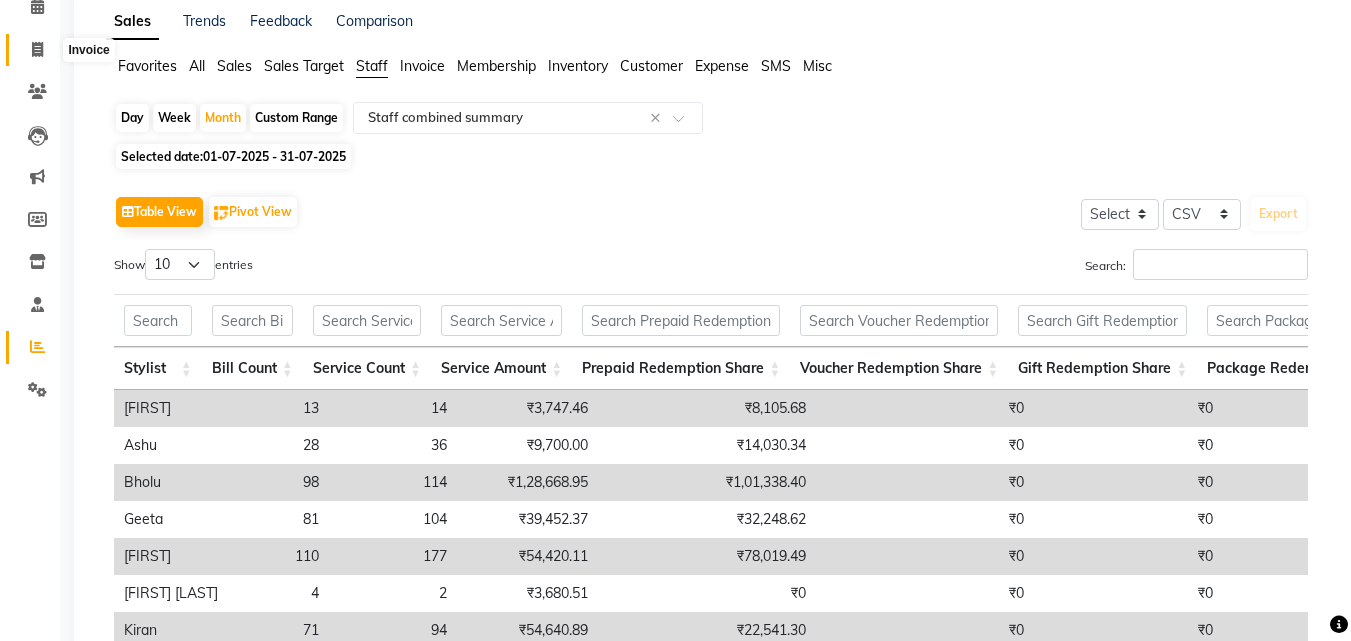 click 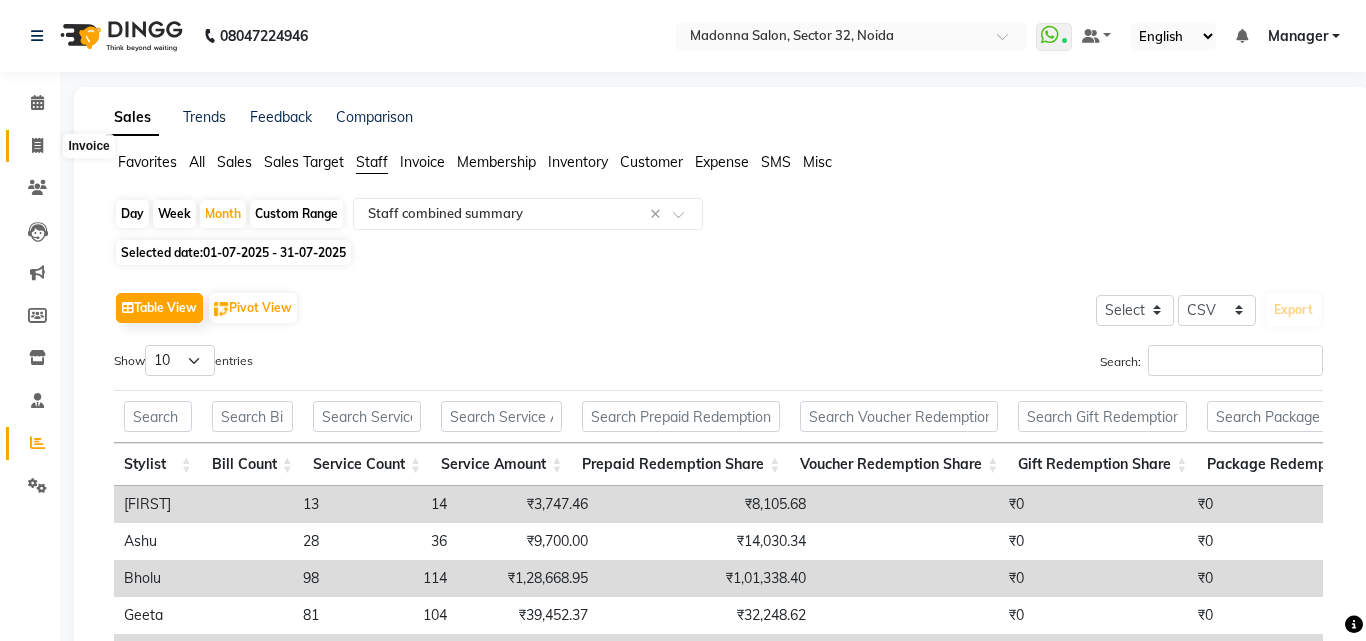 select on "7229" 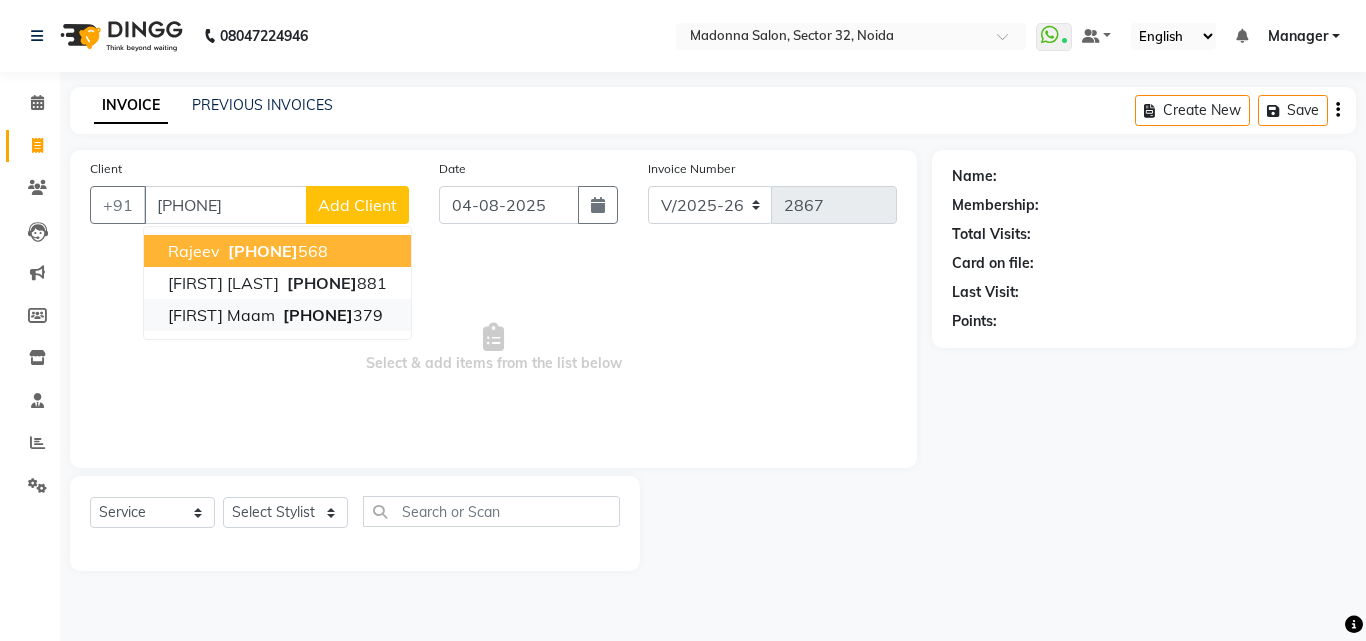 click on "[FIRST] maam   [PHONE]" at bounding box center (277, 315) 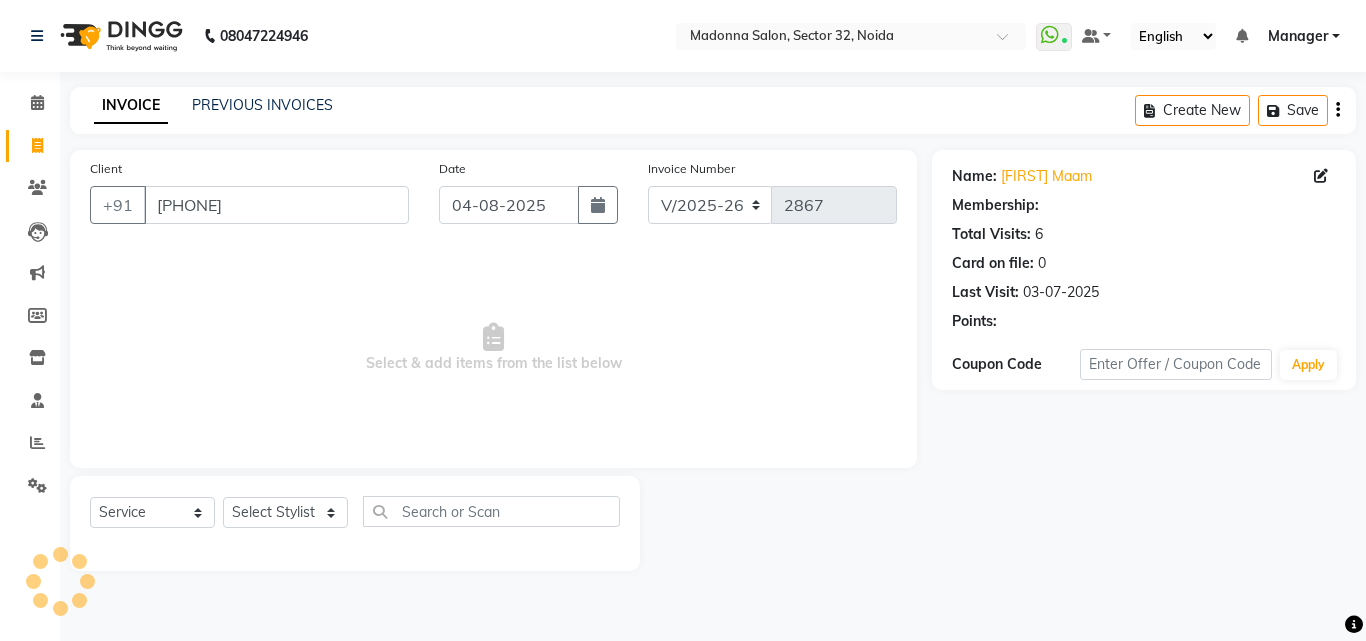 select on "1: Object" 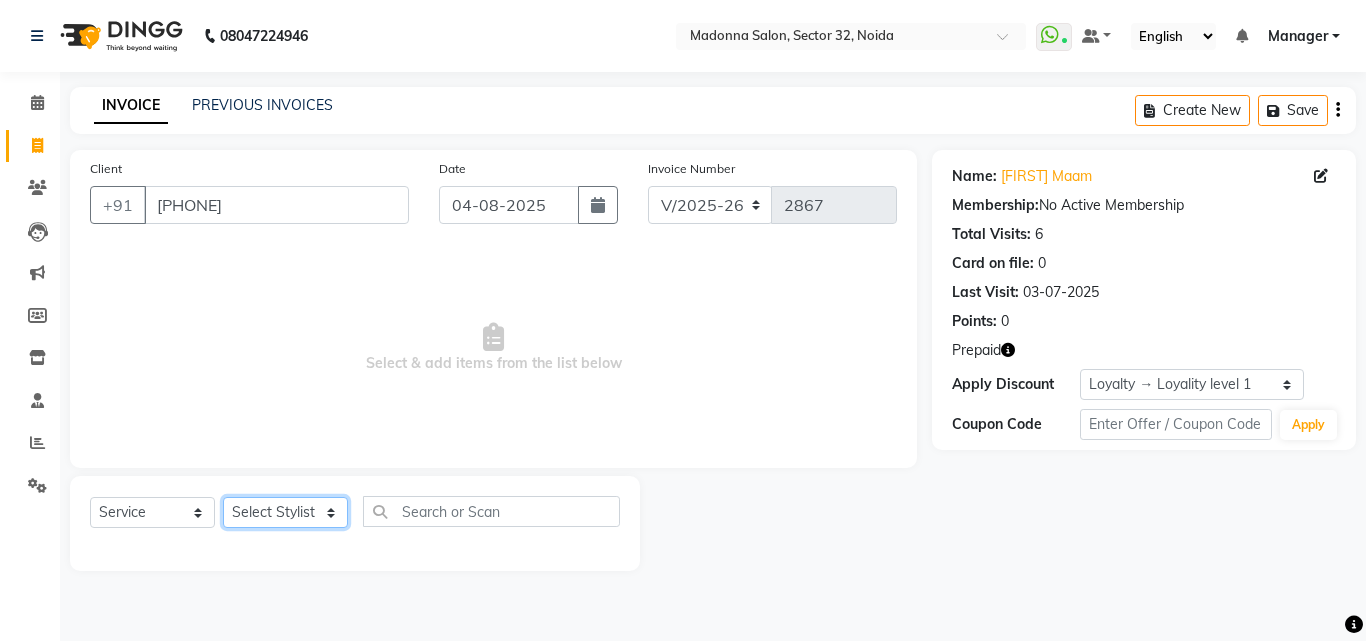 click on "Select Stylist Aayan Account  Ashu BHOLU Geeta Hanif JIYA SINGH Kiran LAXMAN PEDI Manager Mohit Naddy NAIL SWASTIKA Sajal Sameer Shahnawaj Sharukh Sonu VISHAL STYLIST" 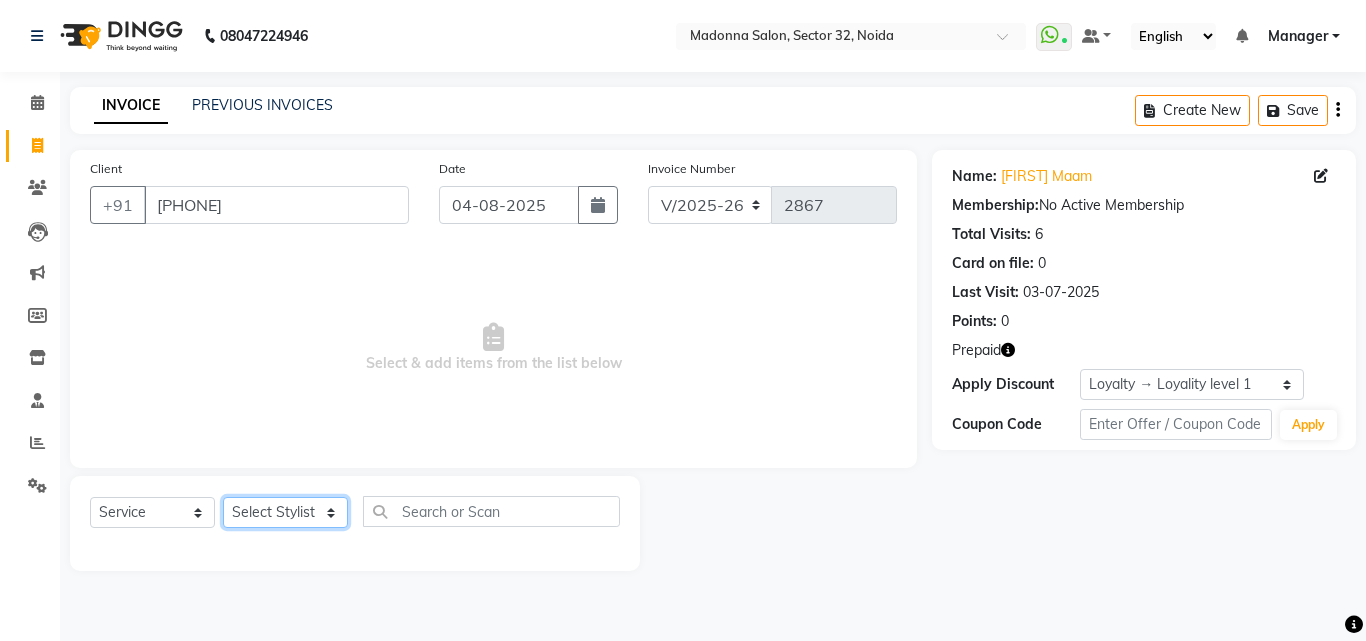 select on "61963" 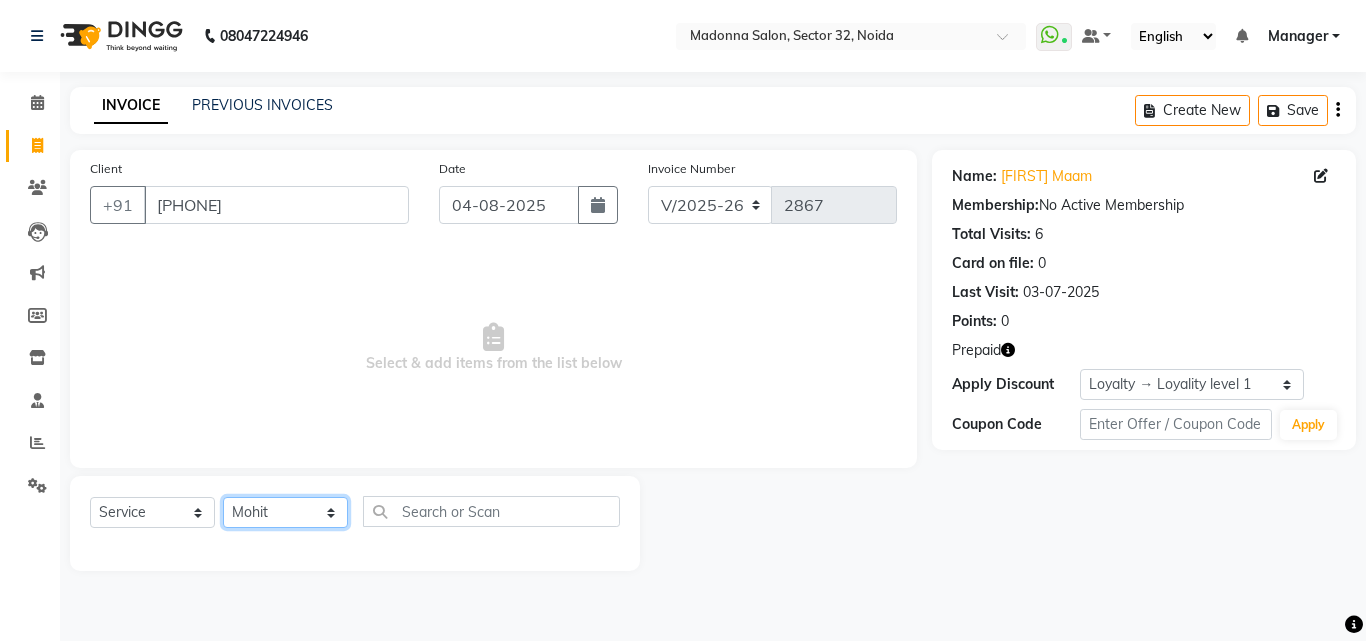 click on "Select Stylist Aayan Account  Ashu BHOLU Geeta Hanif JIYA SINGH Kiran LAXMAN PEDI Manager Mohit Naddy NAIL SWASTIKA Sajal Sameer Shahnawaj Sharukh Sonu VISHAL STYLIST" 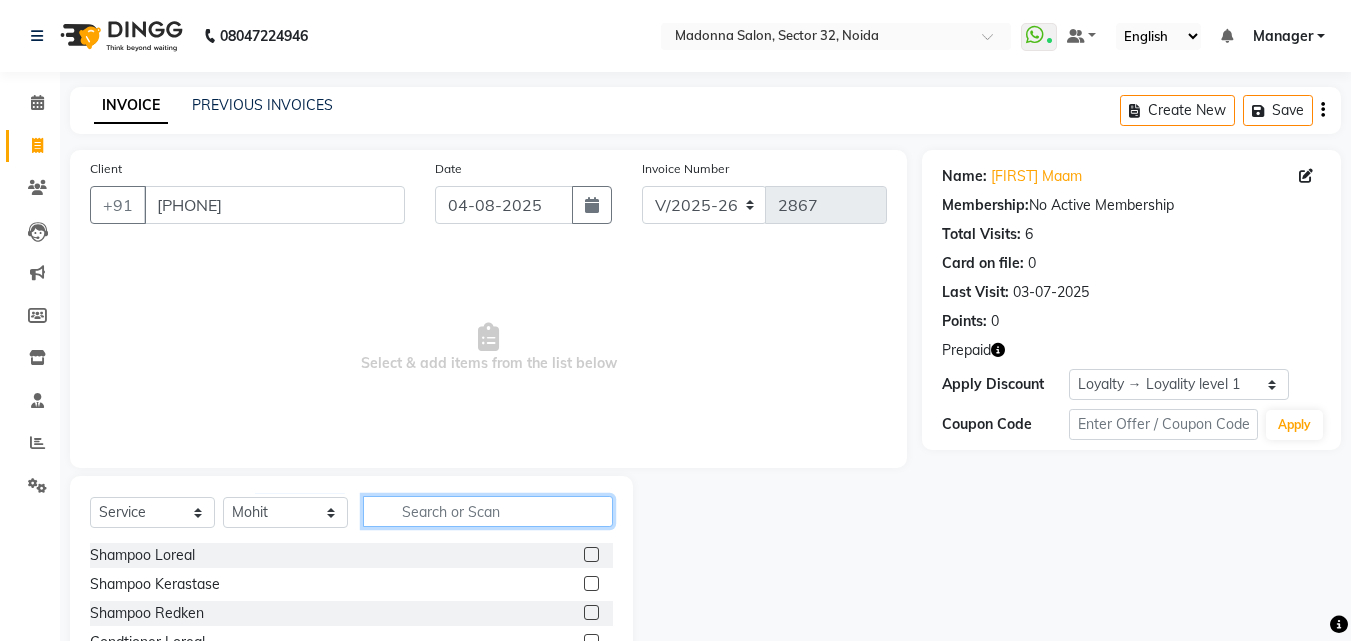 click 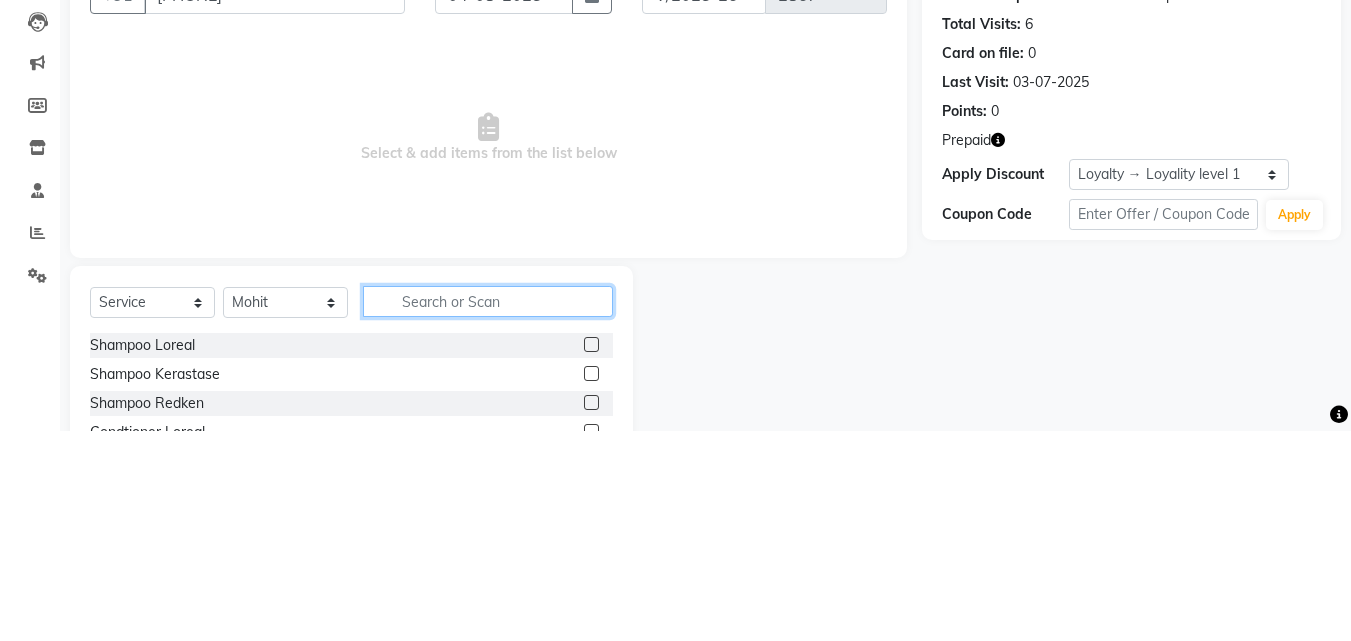 scroll, scrollTop: 48, scrollLeft: 0, axis: vertical 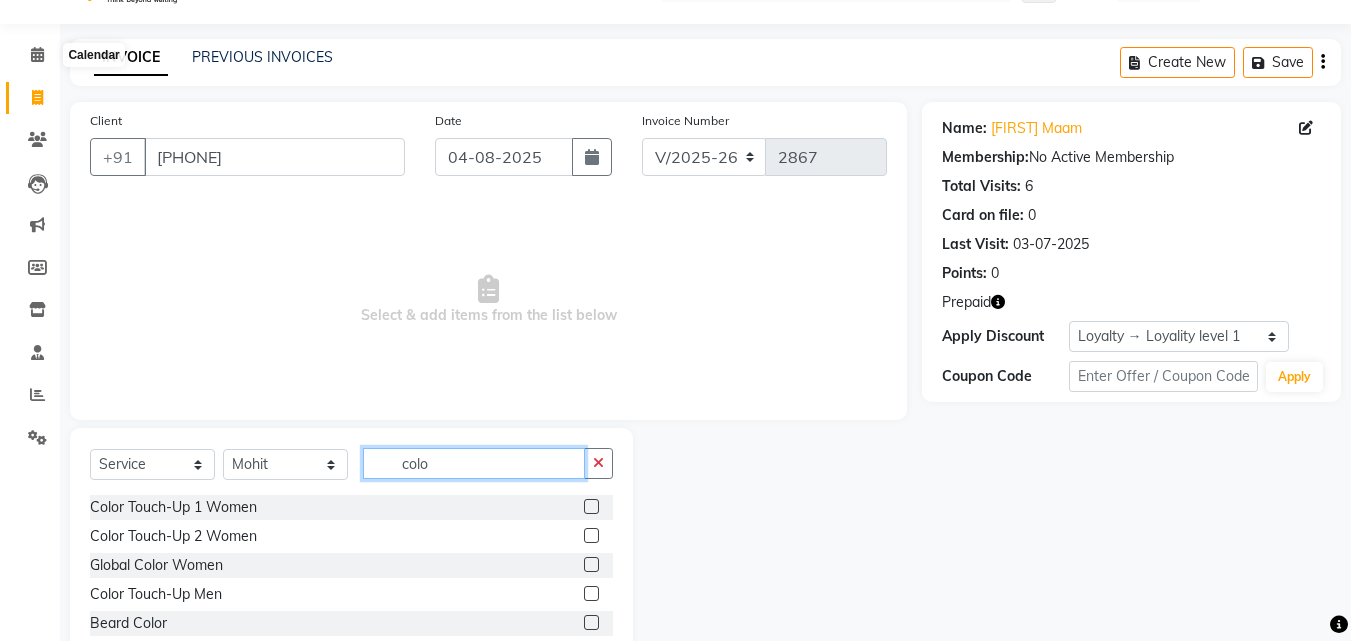 type on "colo" 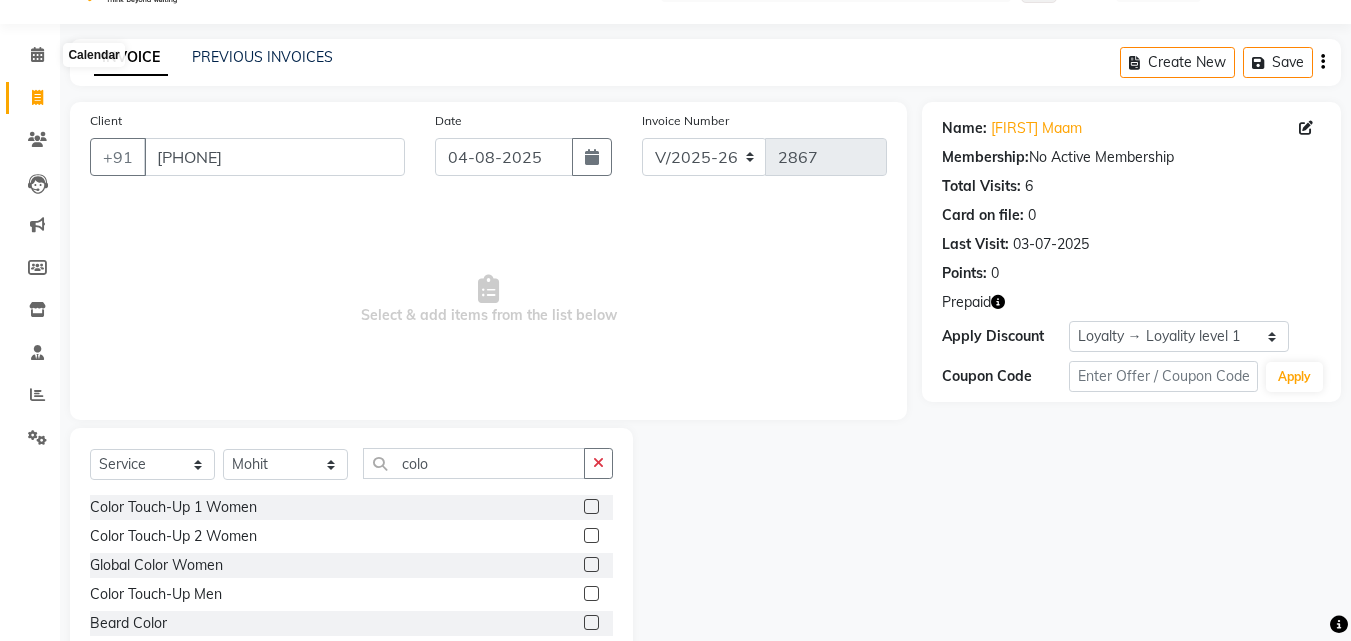click 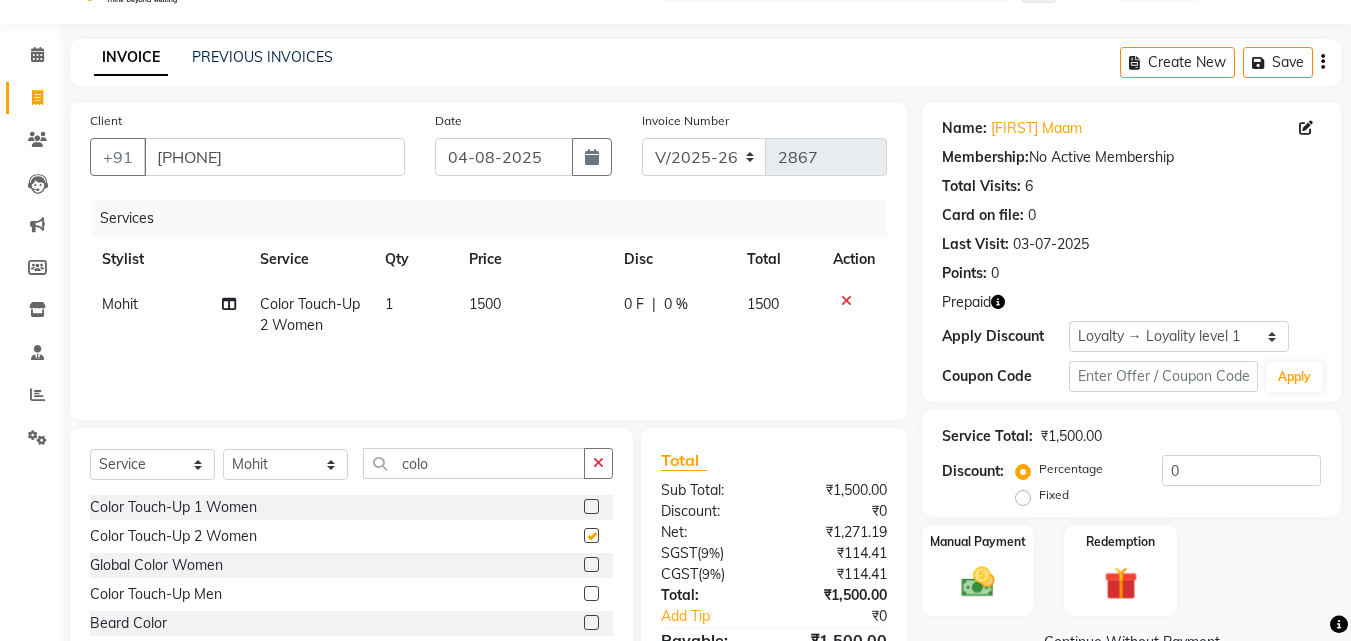checkbox on "false" 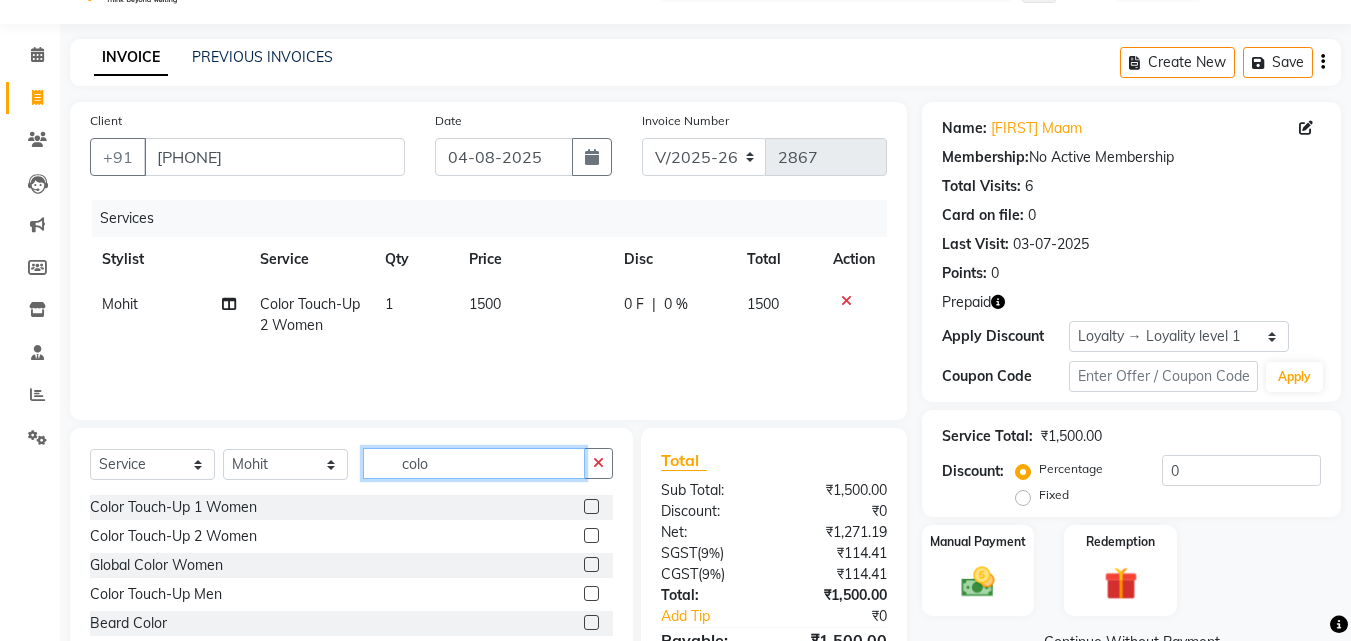 click on "colo" 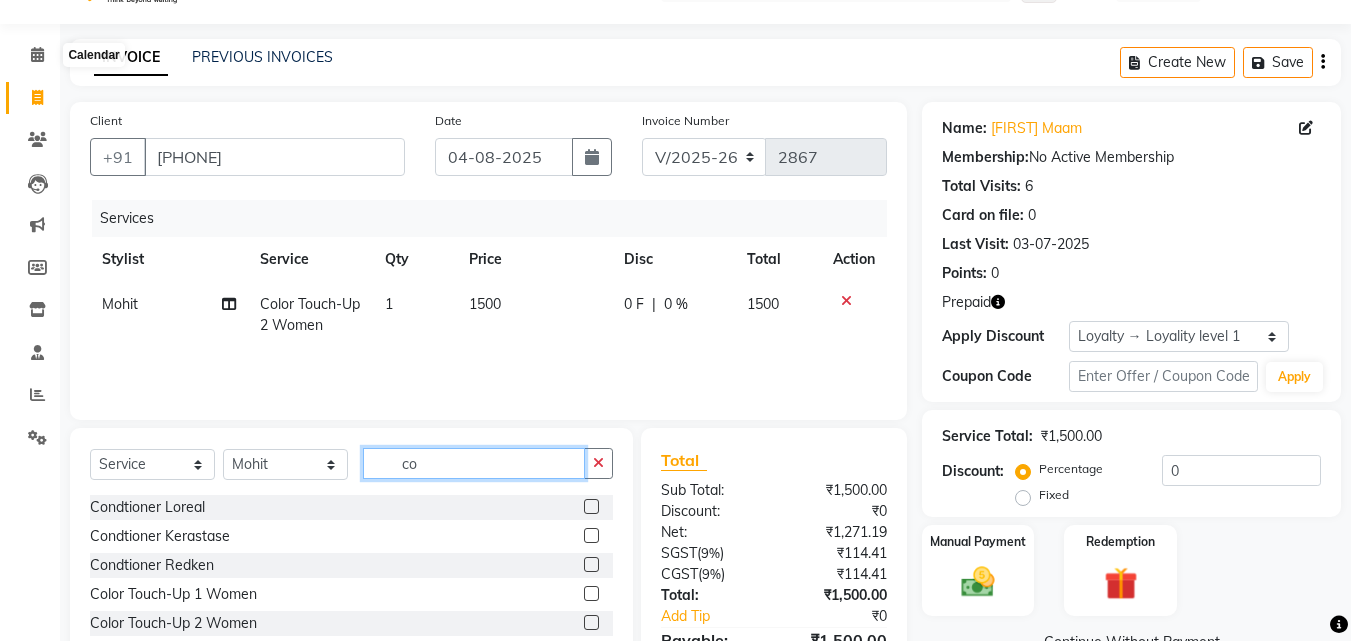type on "c" 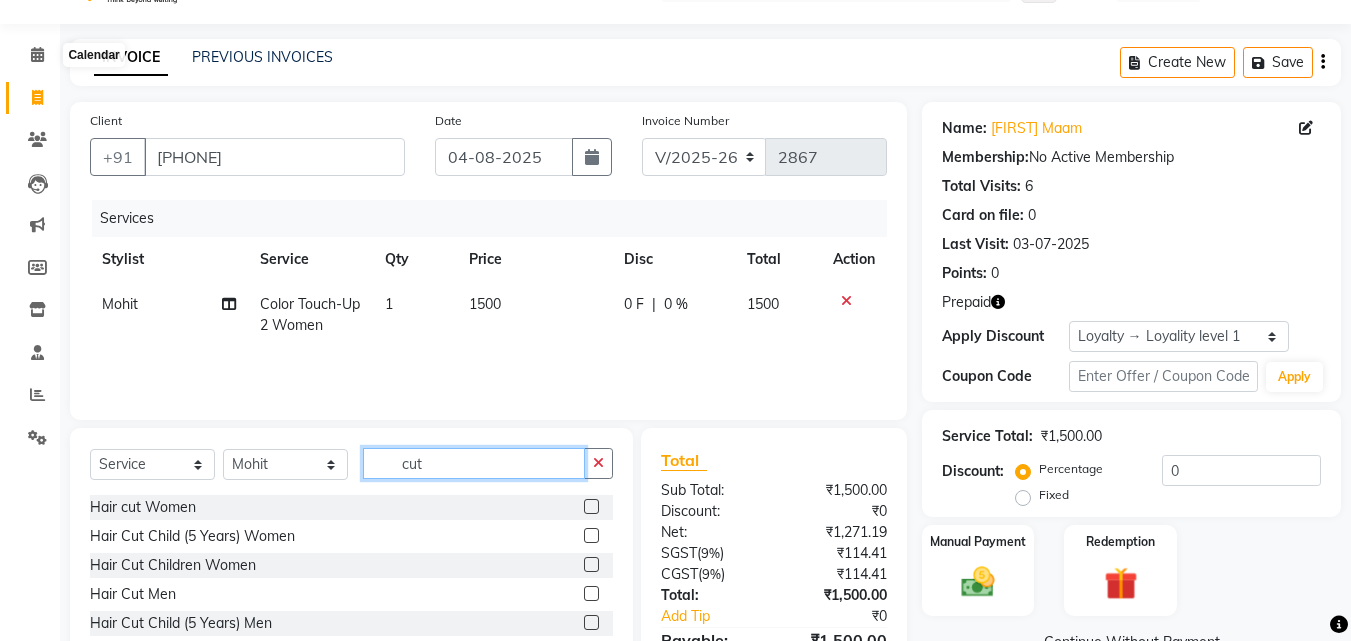 type on "cut" 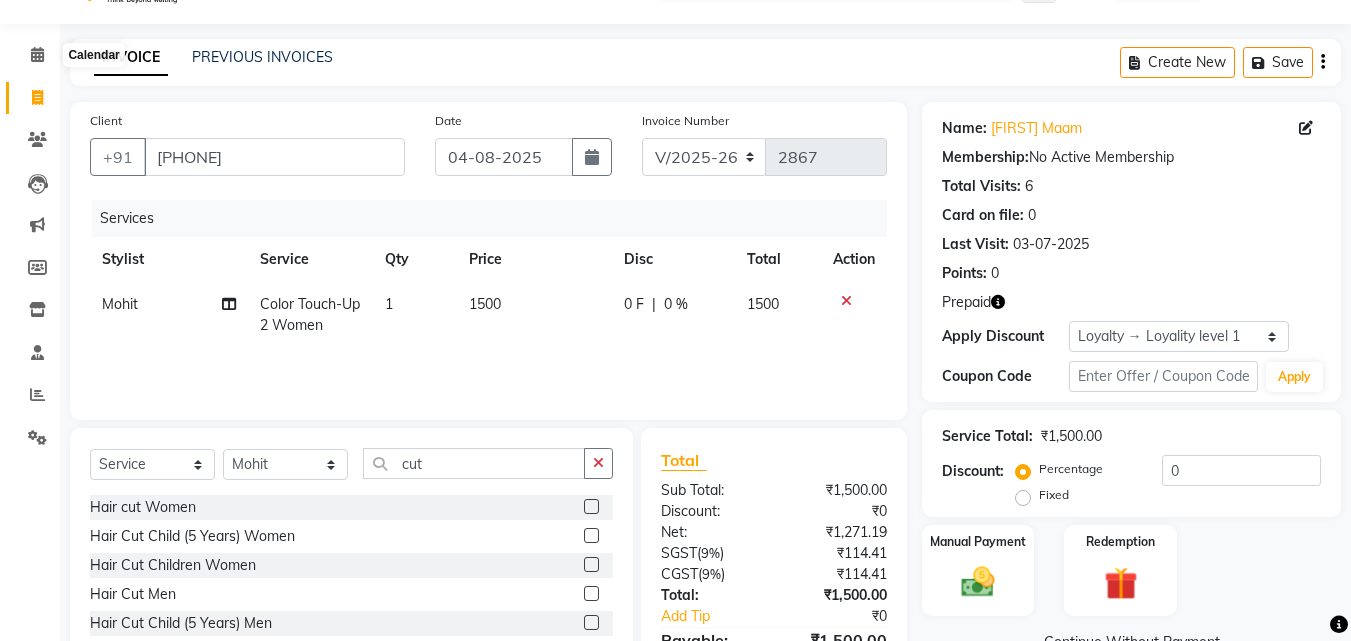 click 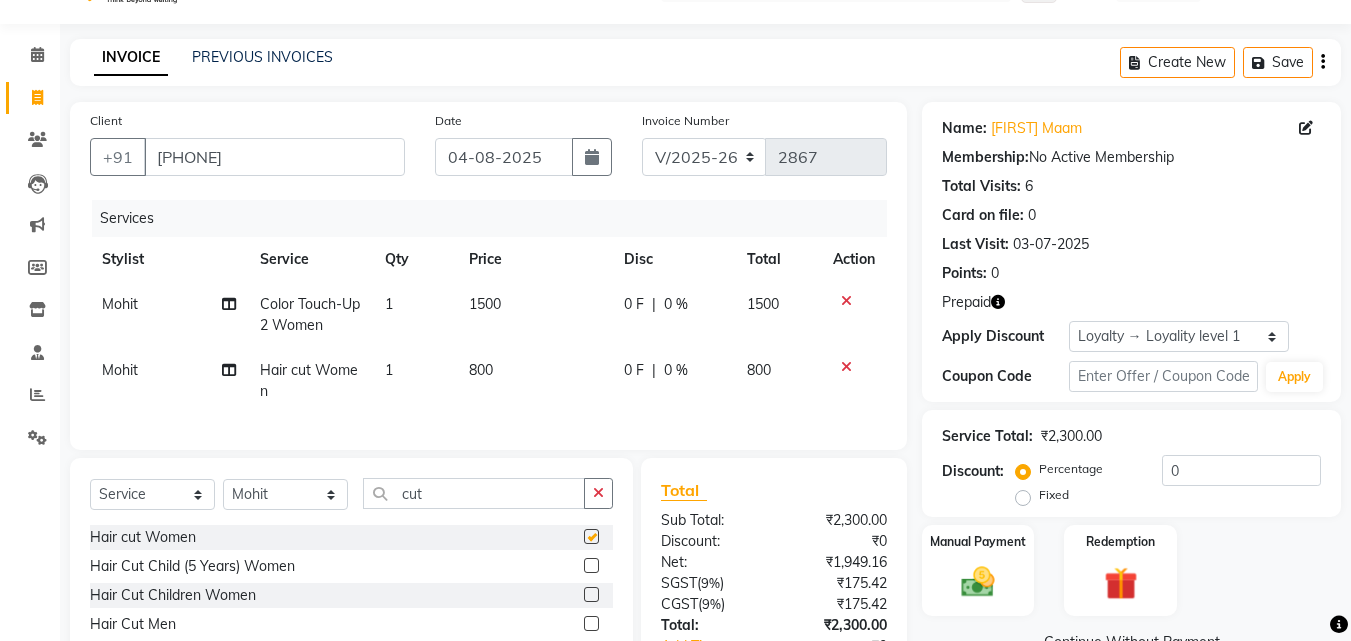 checkbox on "false" 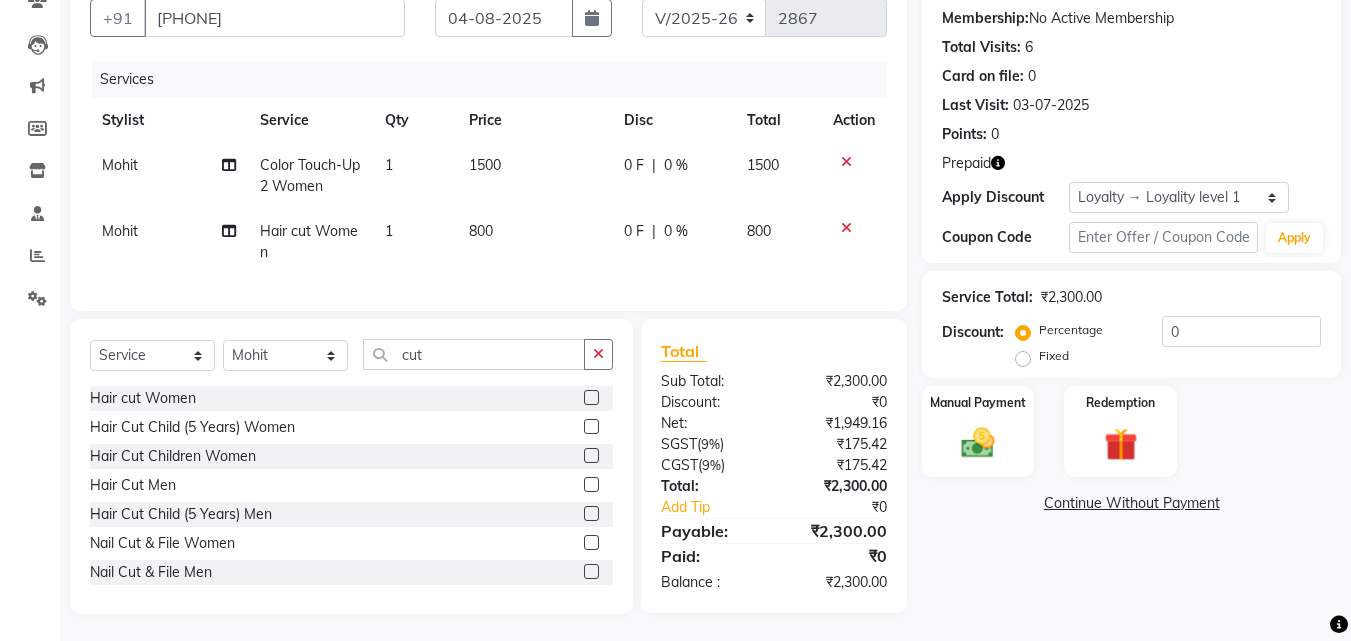 scroll, scrollTop: 191, scrollLeft: 0, axis: vertical 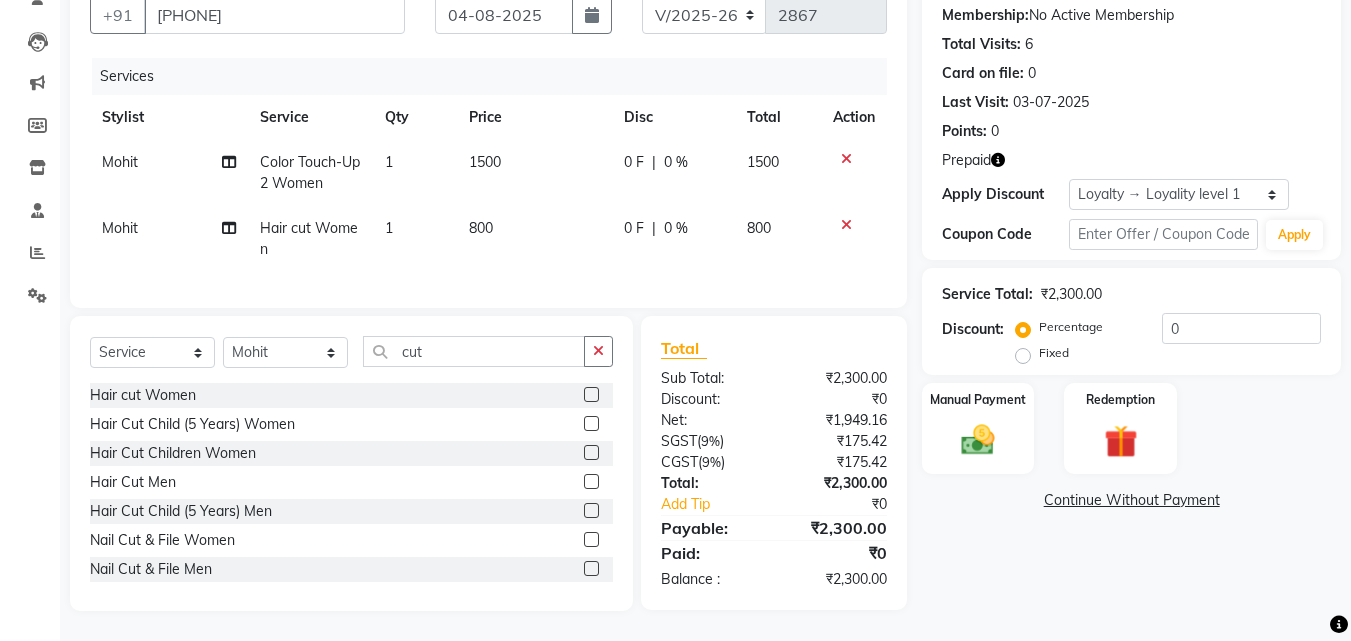 click on "Name: [FIRST] Maam Membership:  No Active Membership  Total Visits:  6 Card on file:  0 Last Visit:   03-07-2025 Points:   0  Prepaid Apply Discount Select  Loyalty → Loyality level 1  Coupon Code Apply Service Total:  ₹2,300.00  Discount:  Percentage   Fixed  0 Manual Payment Redemption  Continue Without Payment" 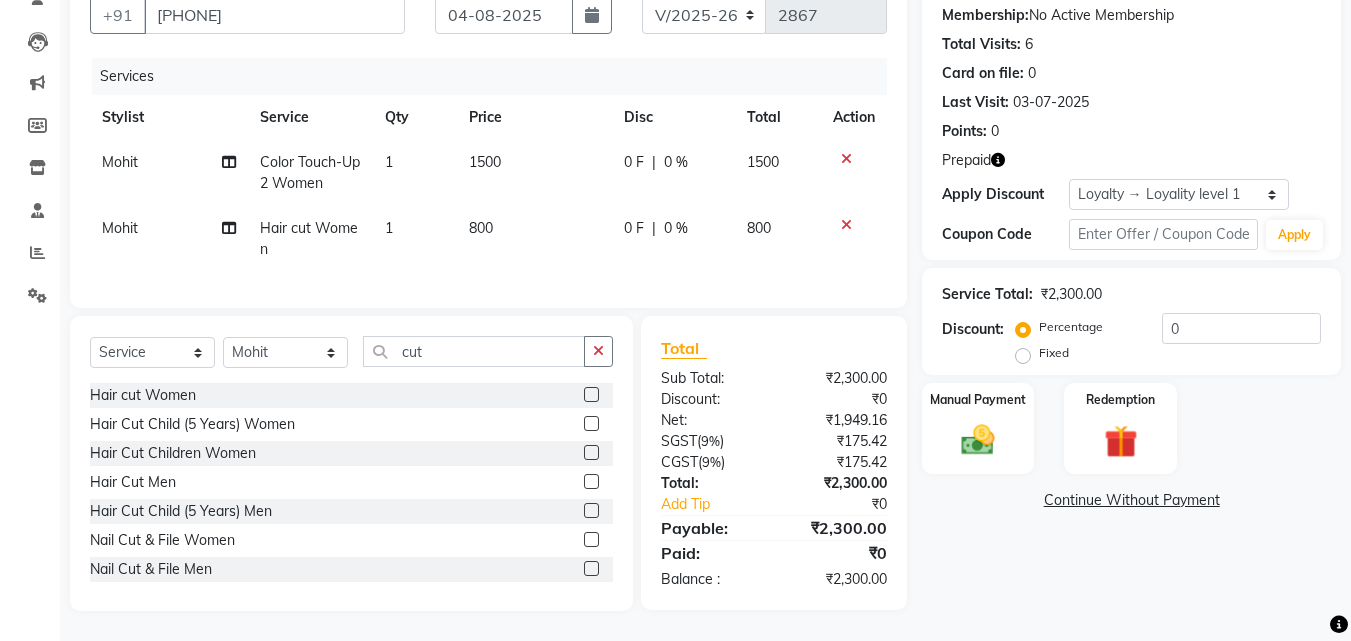 click 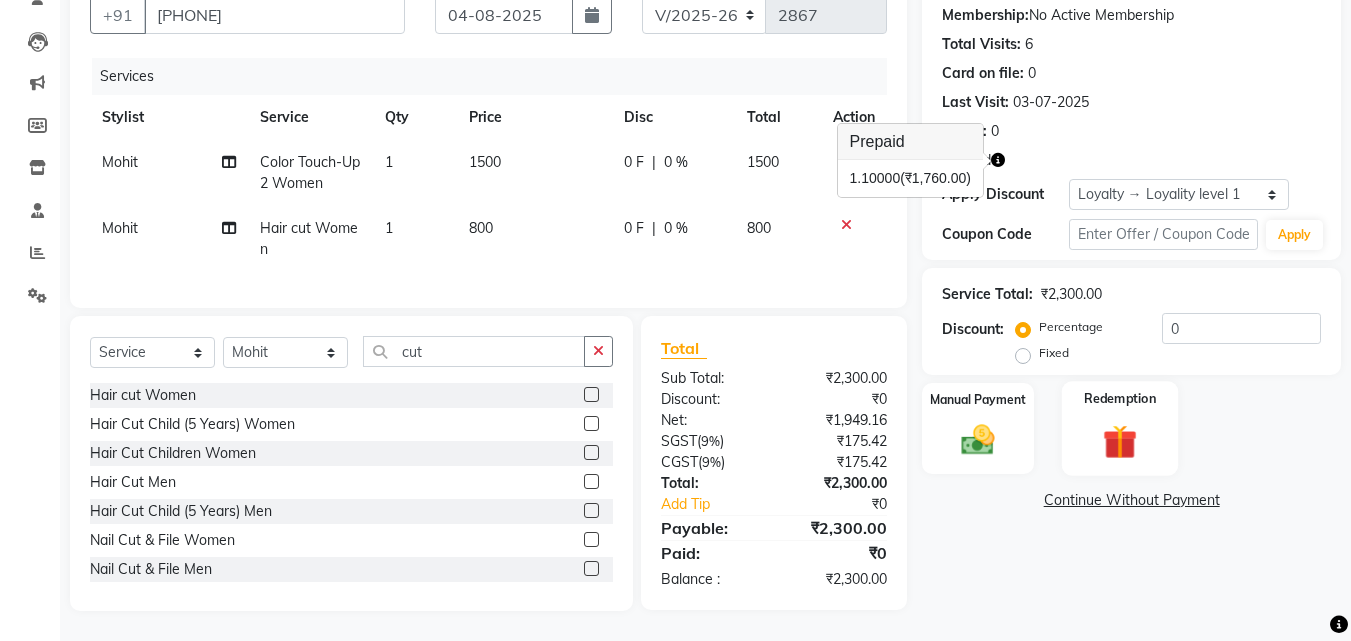 click 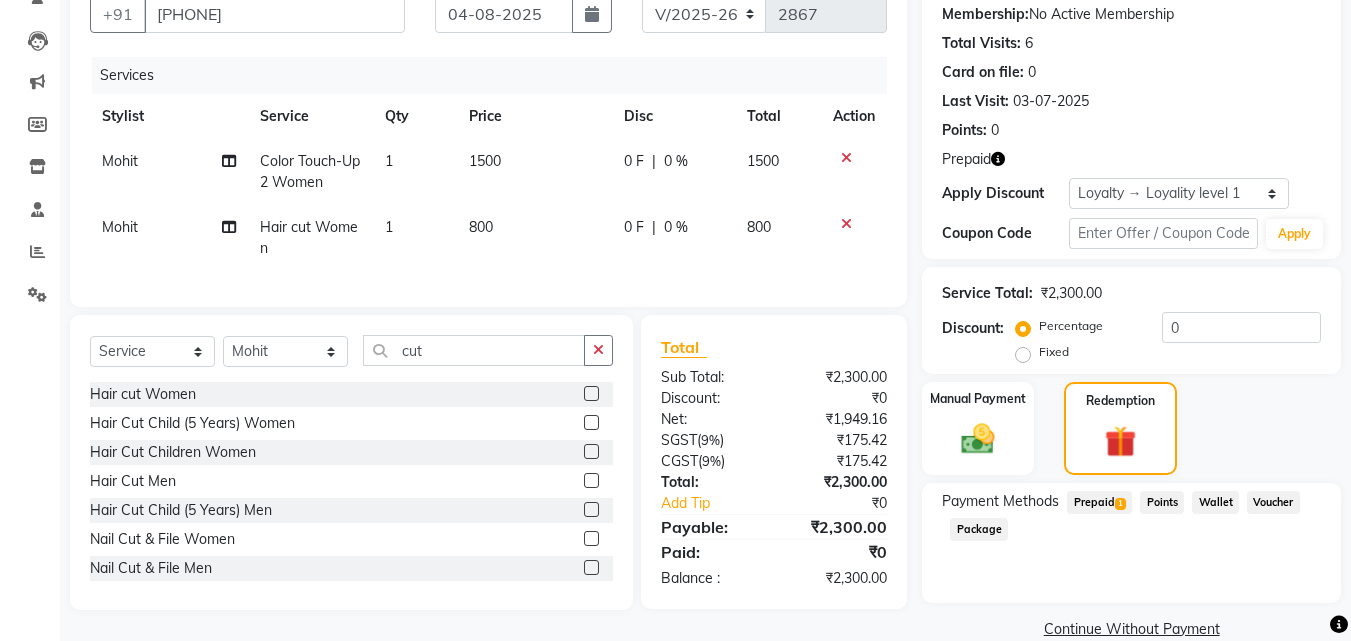 click on "Prepaid  1" 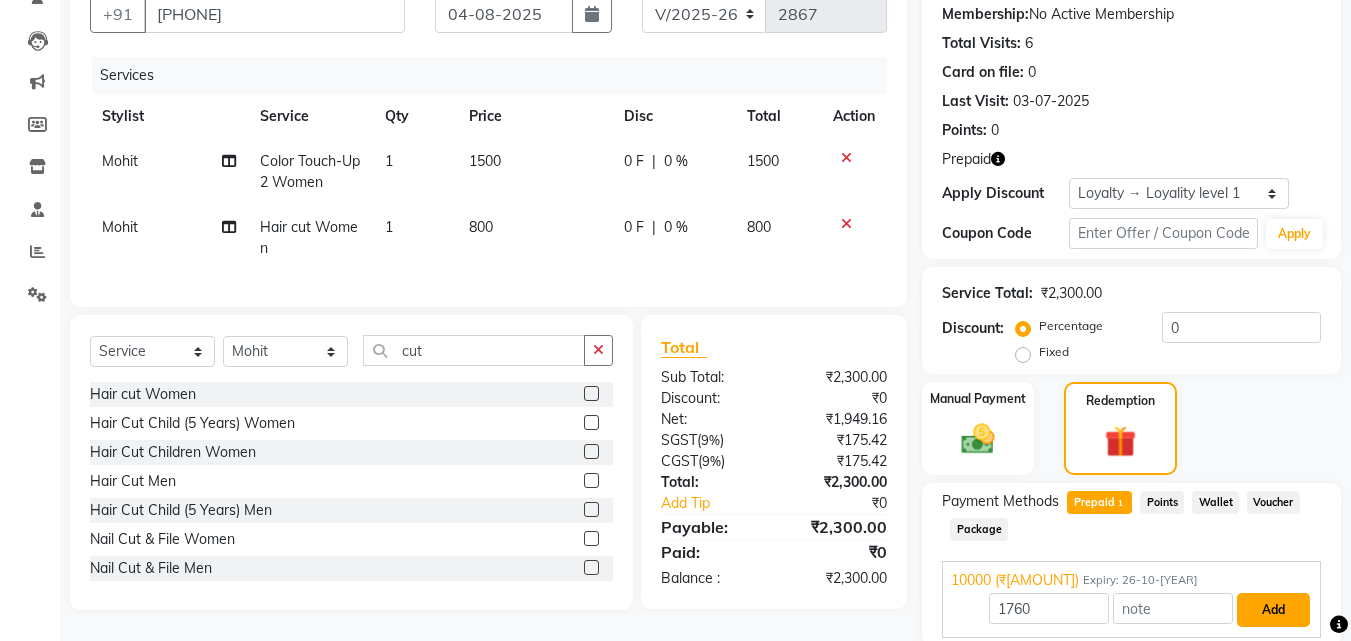 click on "Add" at bounding box center [1273, 610] 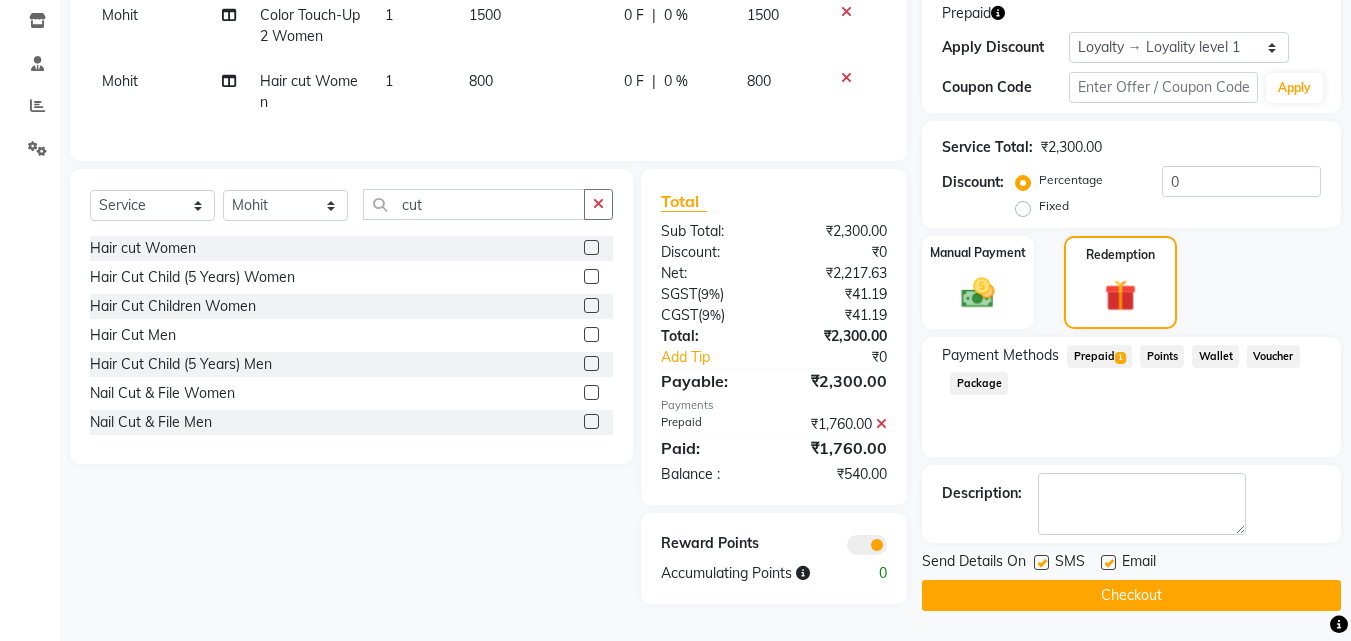 scroll, scrollTop: 0, scrollLeft: 0, axis: both 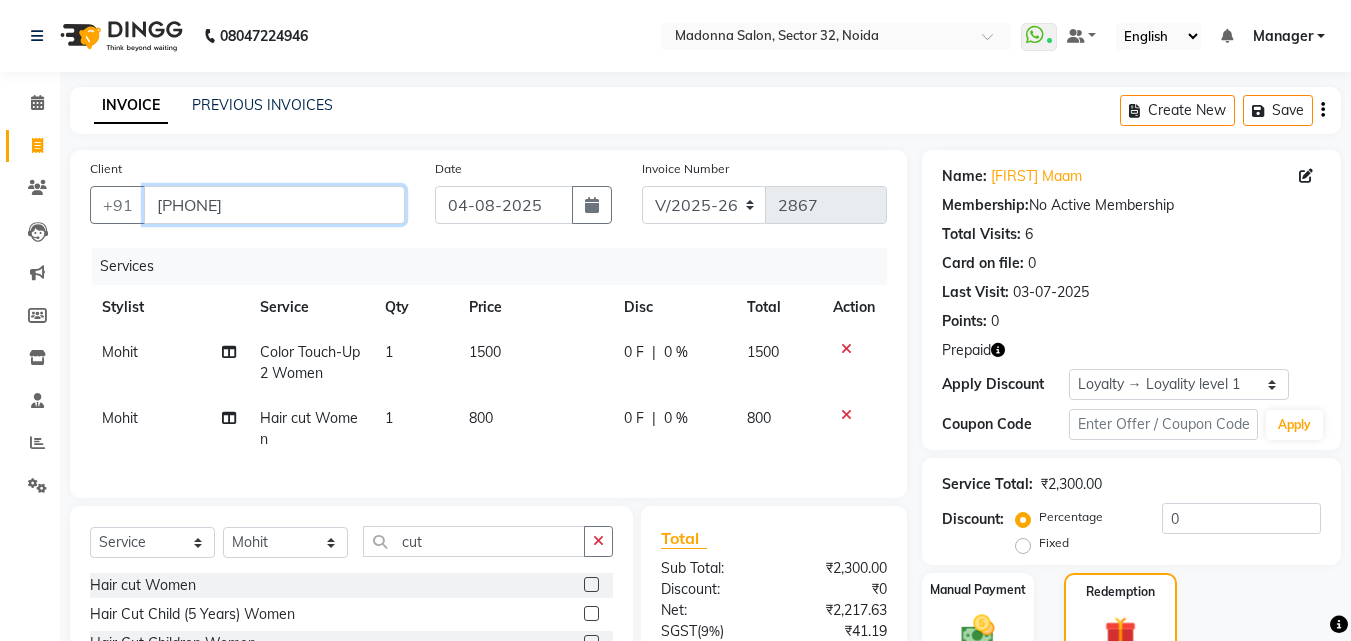 drag, startPoint x: 289, startPoint y: 212, endPoint x: 88, endPoint y: 219, distance: 201.12186 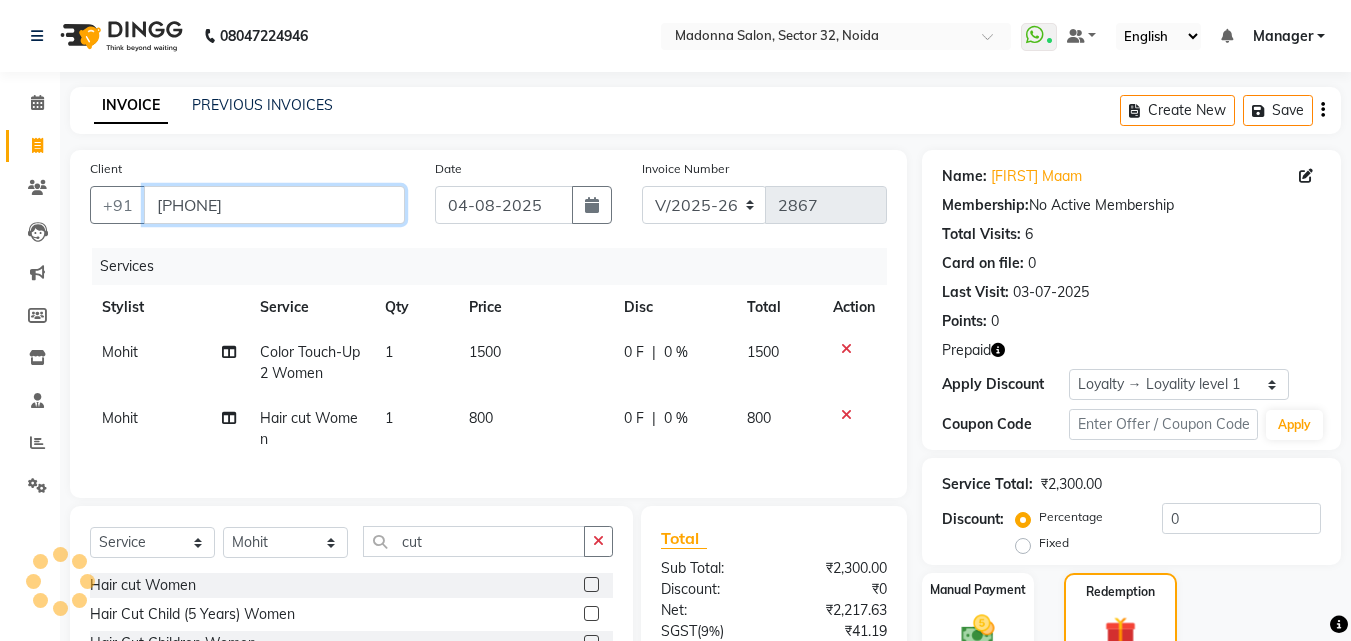 click on "[PHONE]" at bounding box center [274, 205] 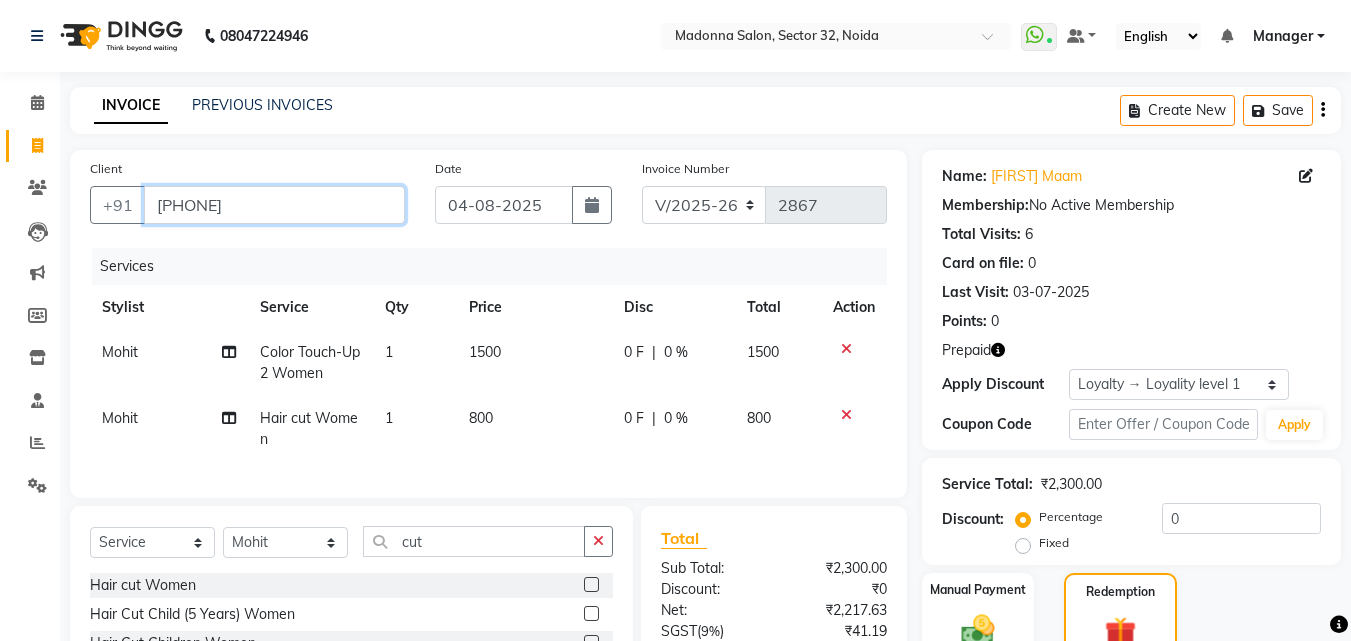click on "[PHONE]" at bounding box center (274, 205) 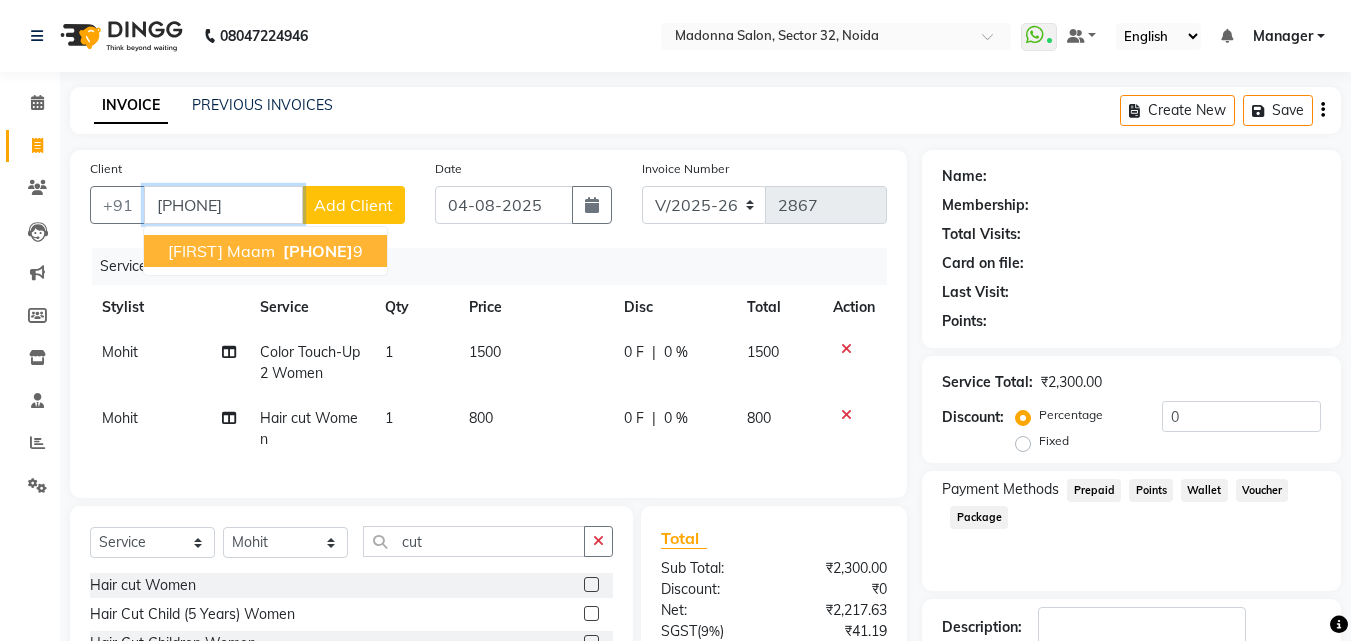 click on "[FIRST] maam" at bounding box center [221, 251] 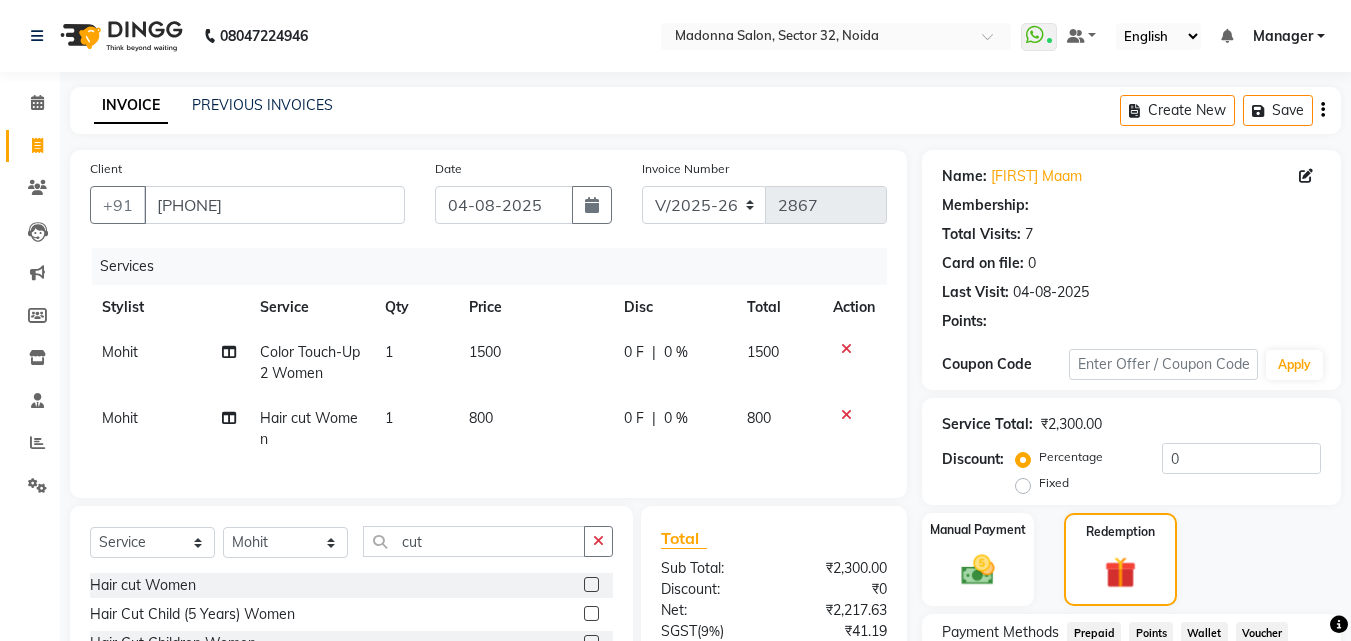 select on "1: Object" 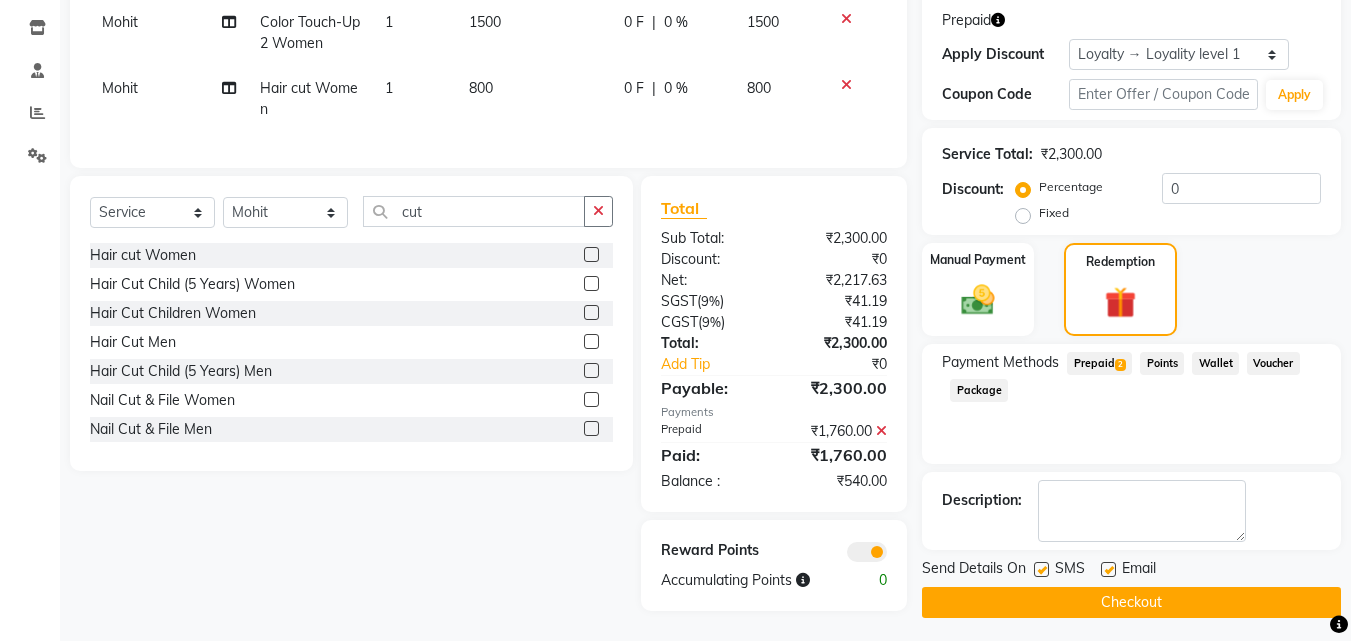 scroll, scrollTop: 345, scrollLeft: 0, axis: vertical 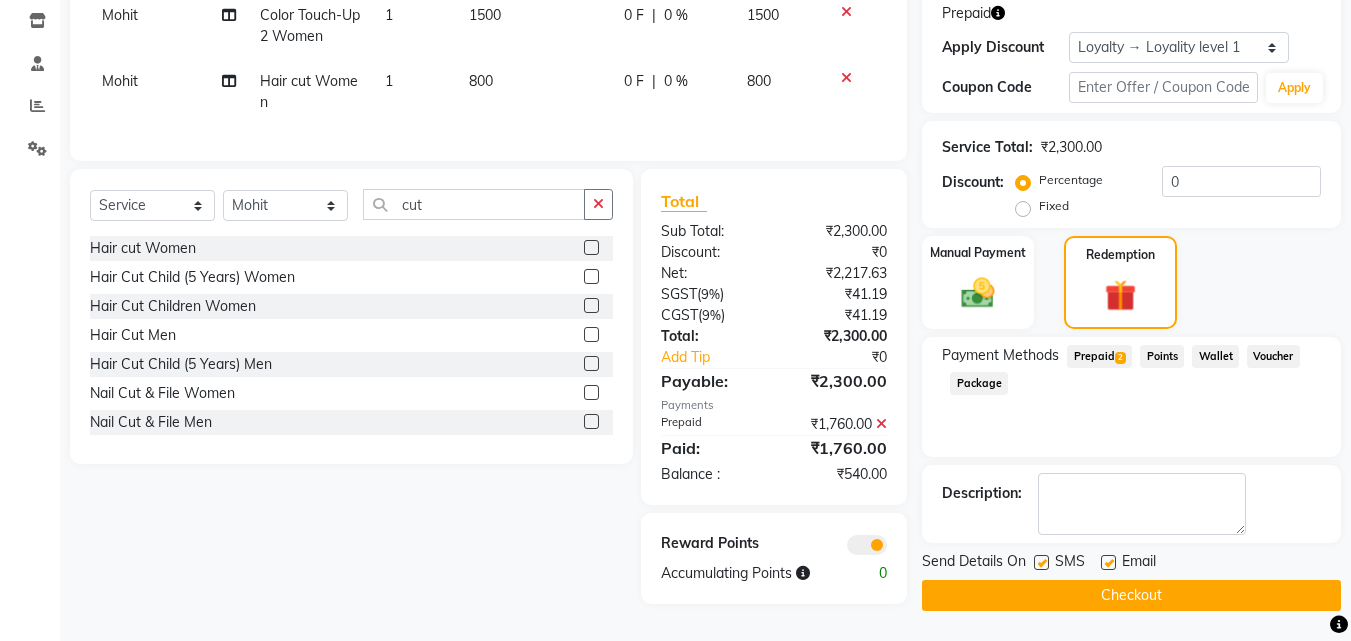 click 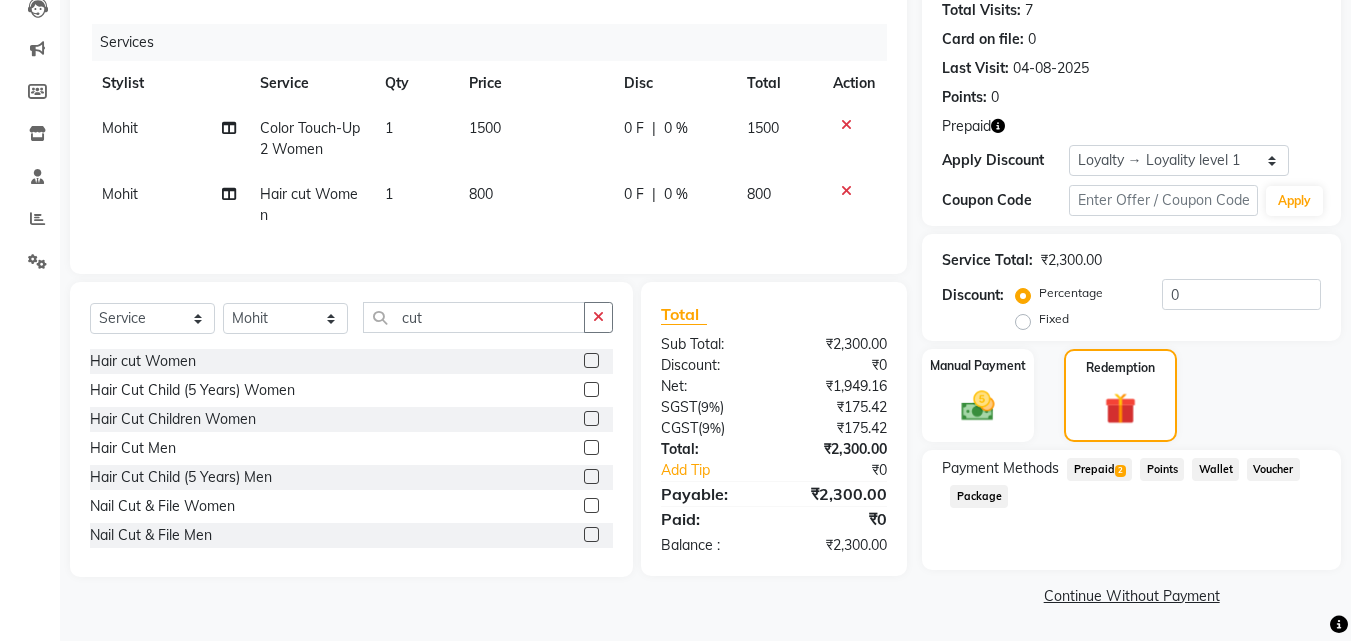 click on "2" 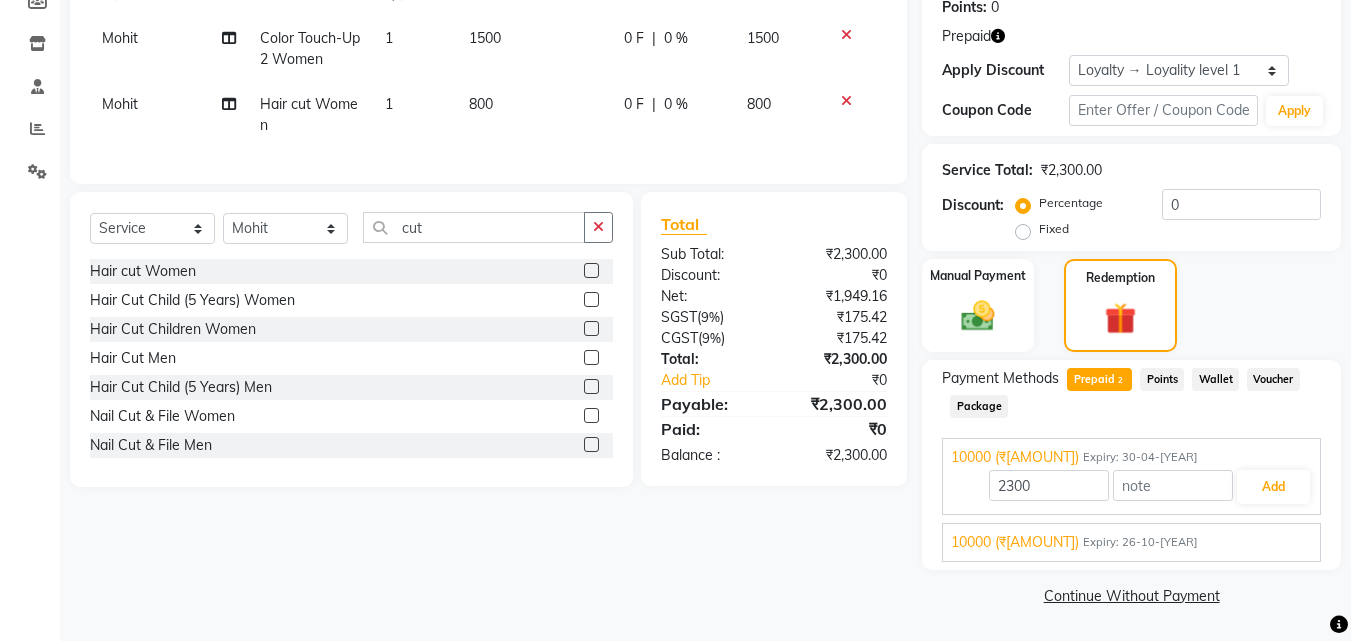 click on "Expiry: 26-10-[YEAR]" at bounding box center [1140, 542] 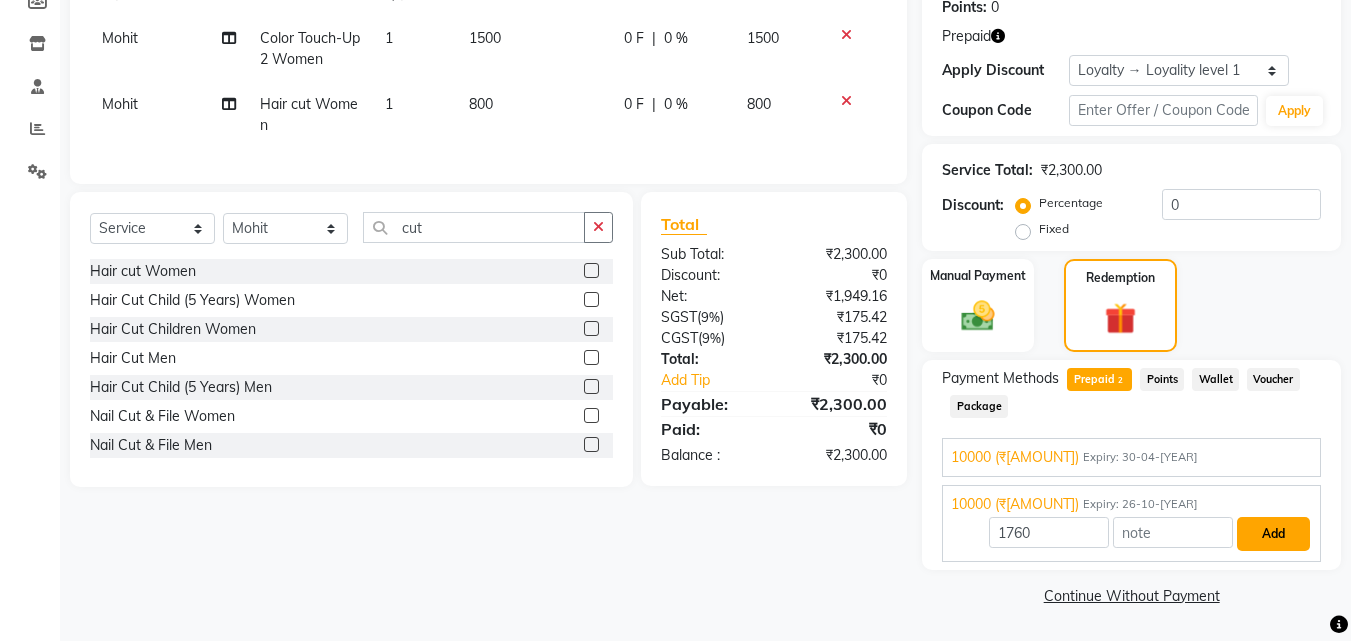 click on "Add" at bounding box center [1273, 534] 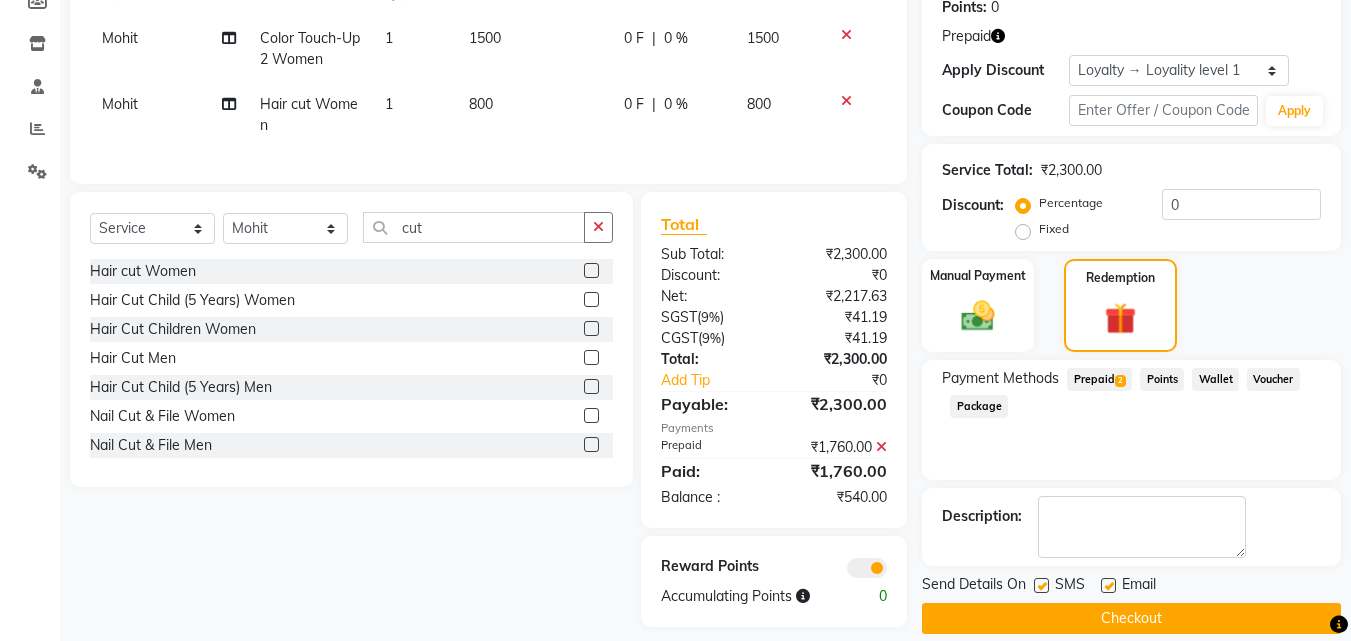 click on "Prepaid  2" 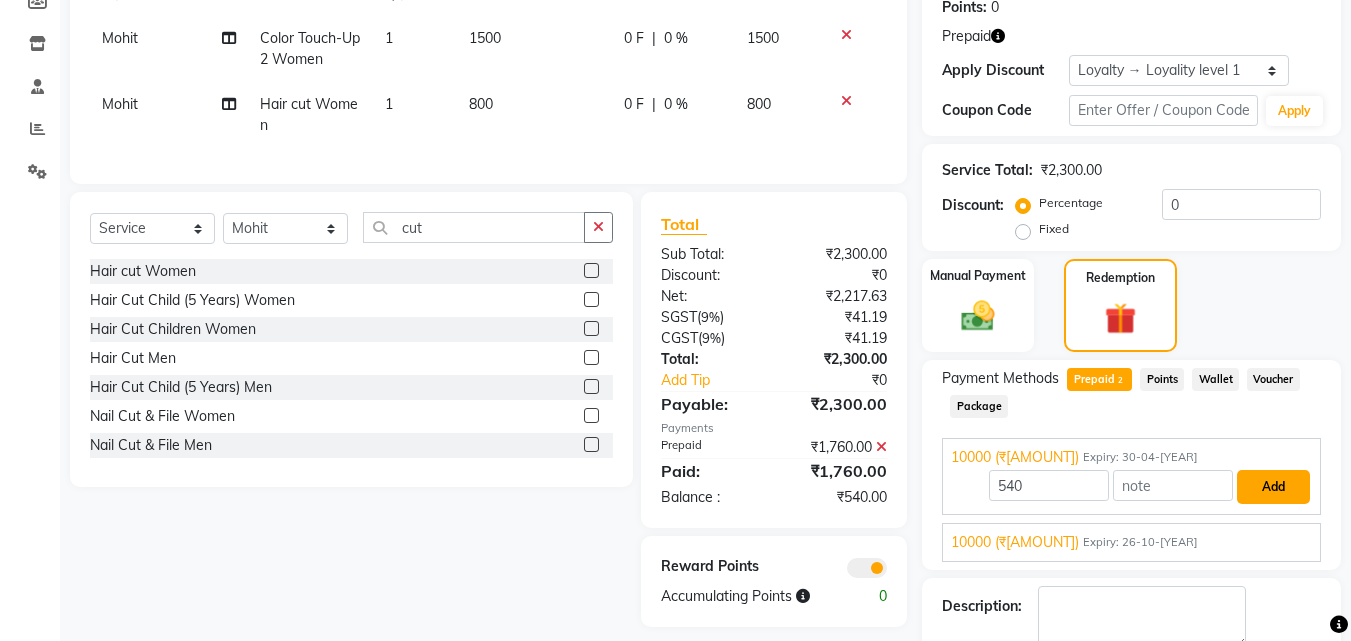 click on "Add" at bounding box center [1273, 487] 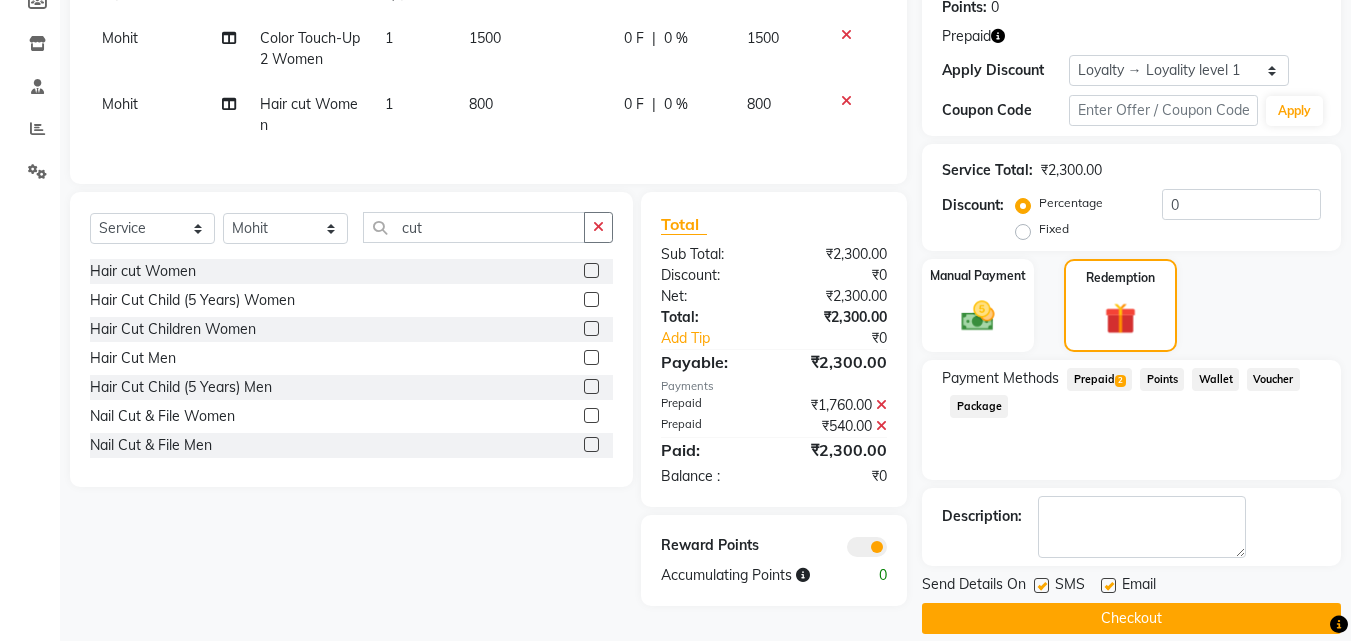 scroll, scrollTop: 337, scrollLeft: 0, axis: vertical 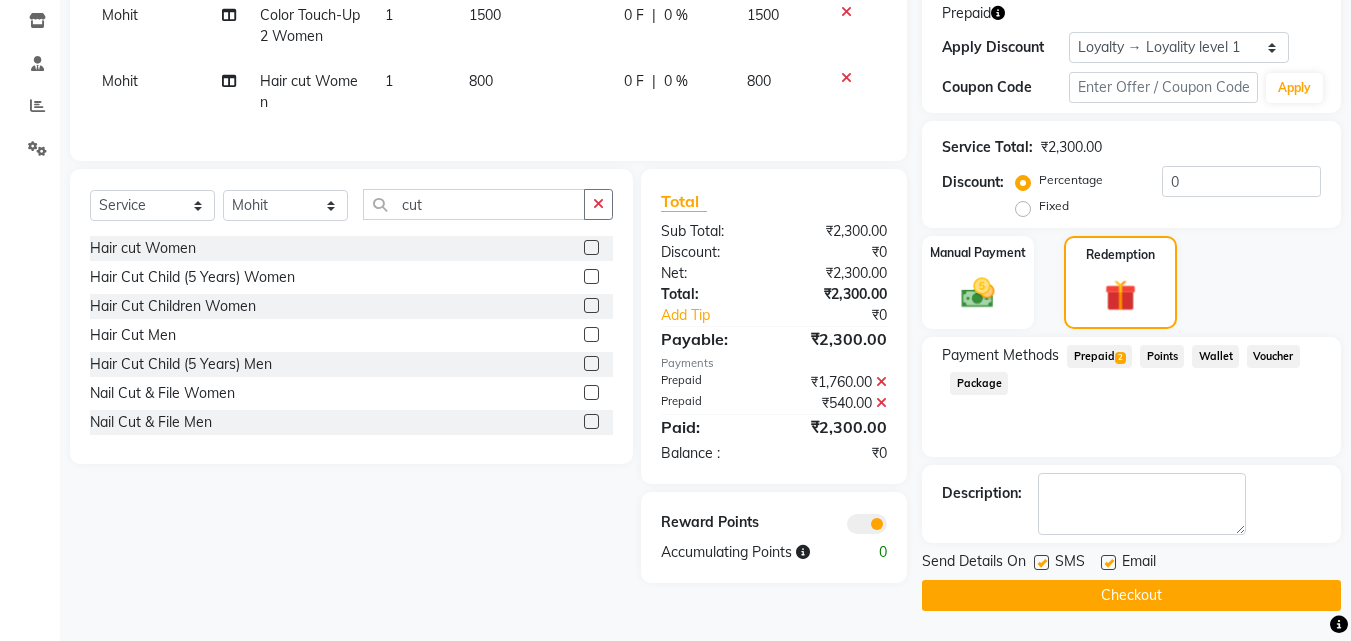 click on "Checkout" 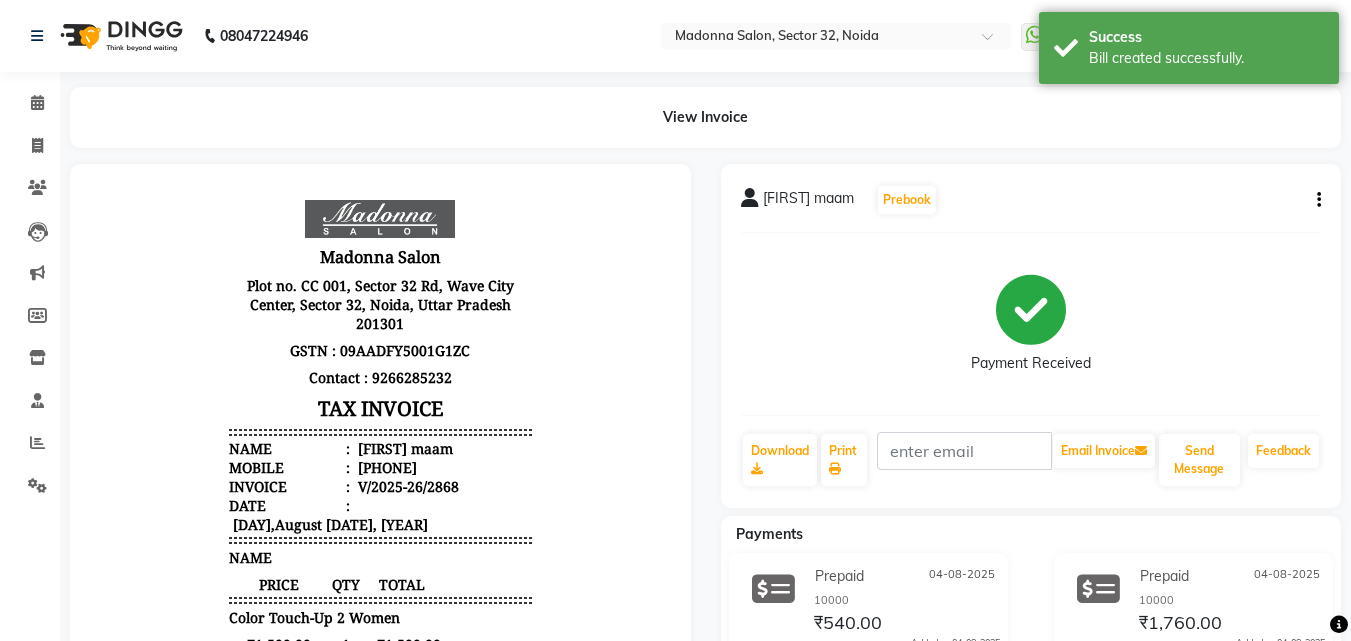 scroll, scrollTop: 0, scrollLeft: 0, axis: both 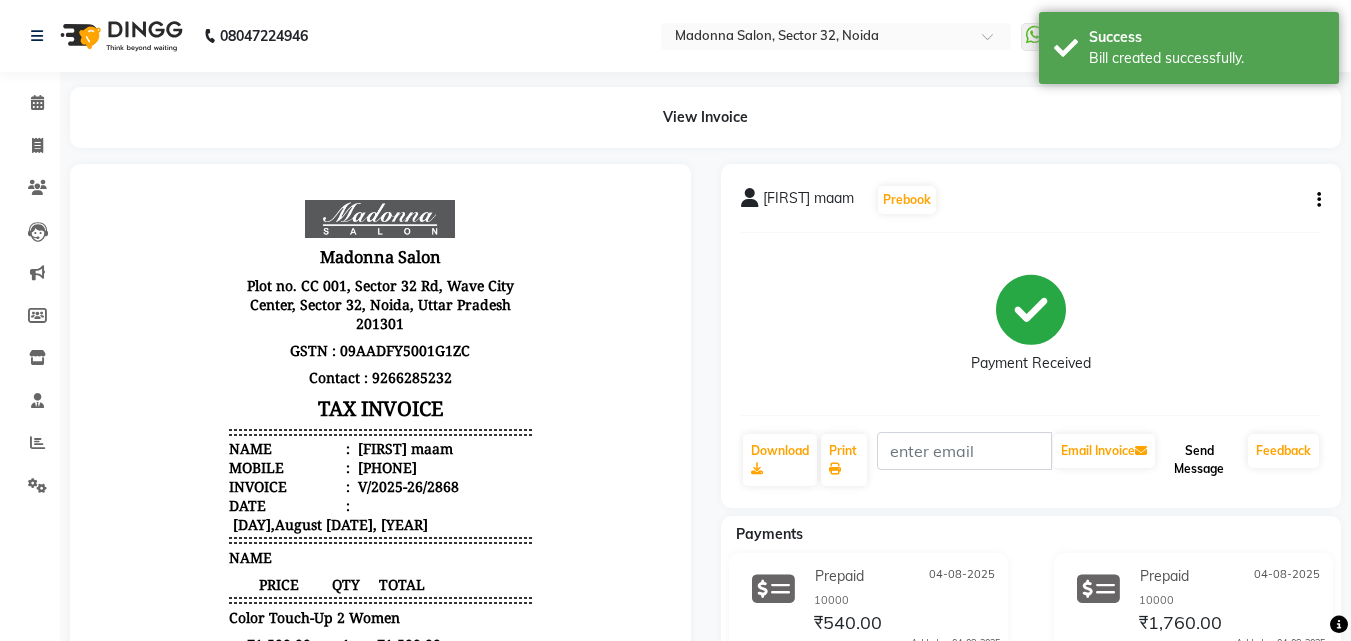 click on "Send Message" 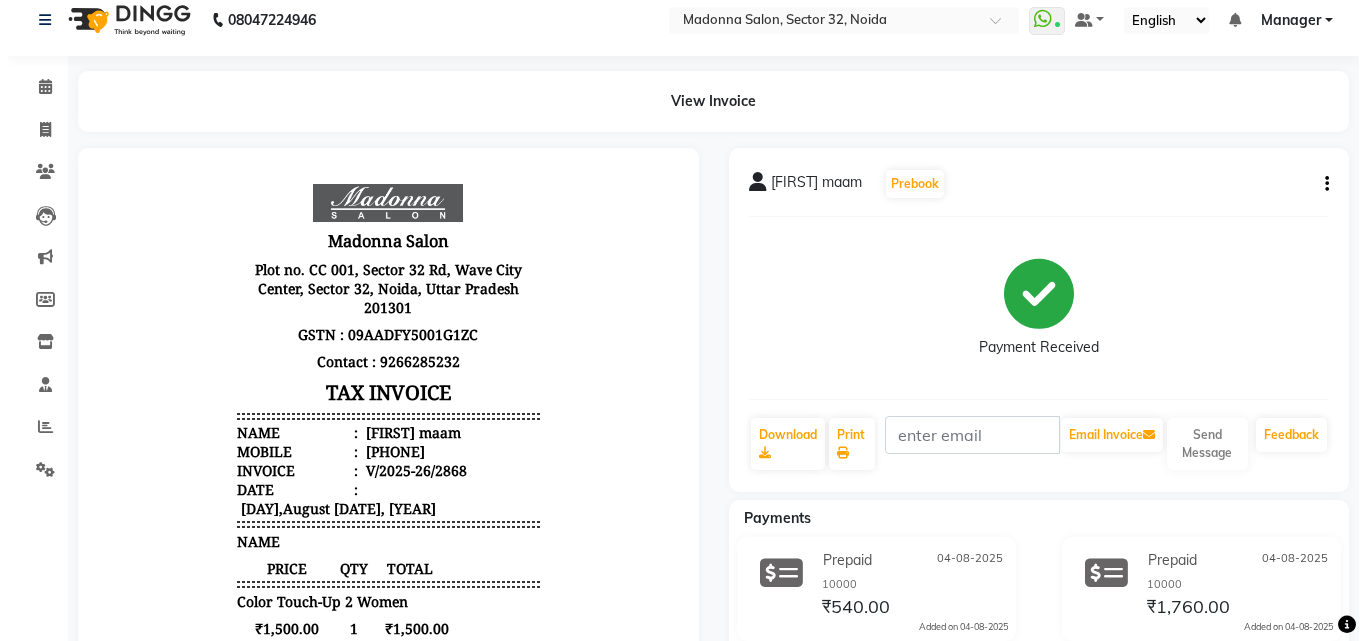 scroll, scrollTop: 0, scrollLeft: 0, axis: both 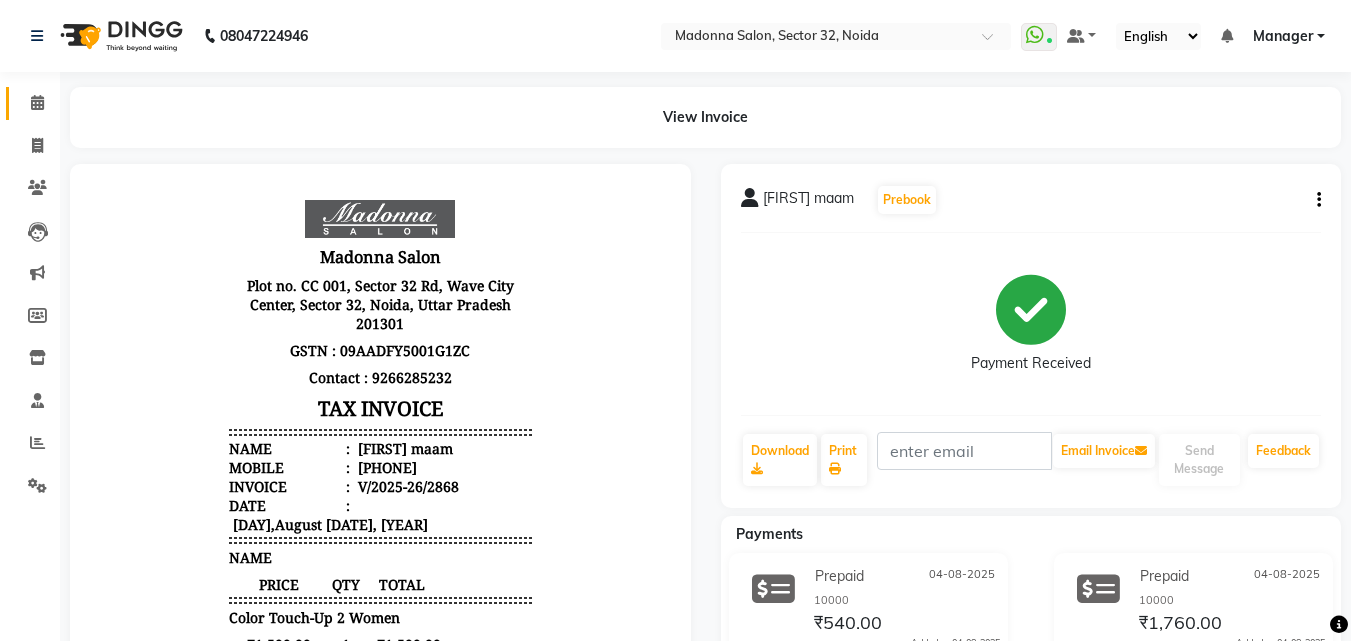 click 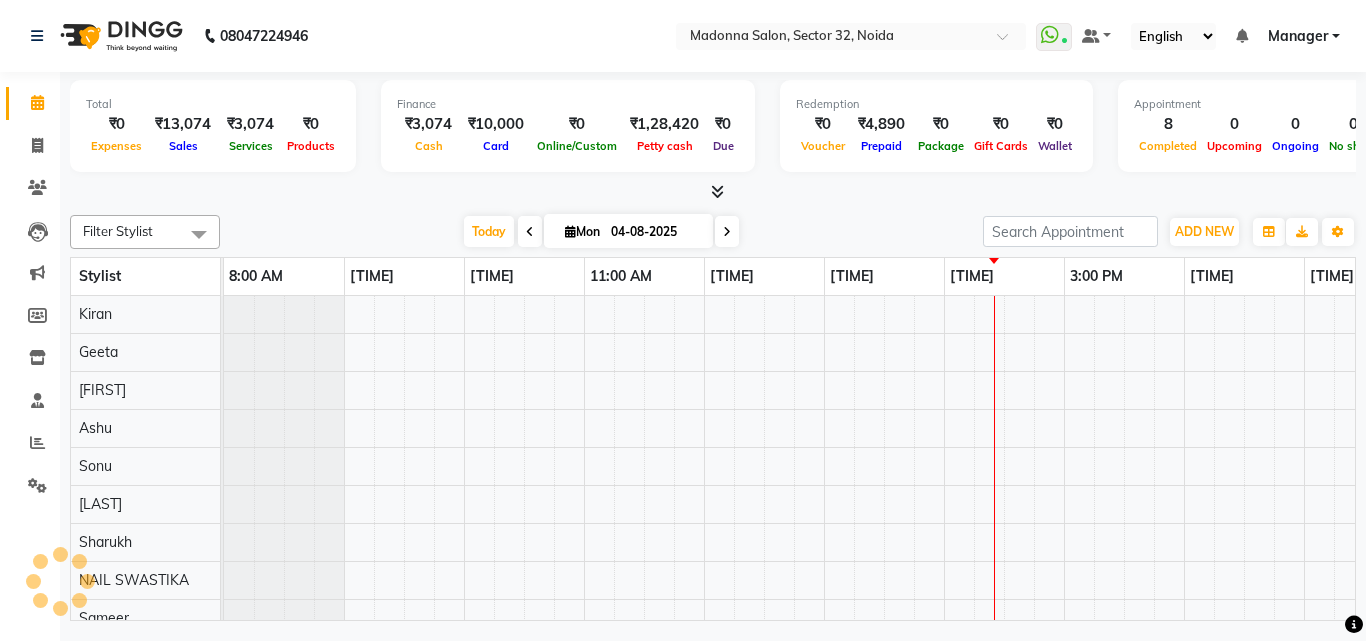scroll, scrollTop: 0, scrollLeft: 0, axis: both 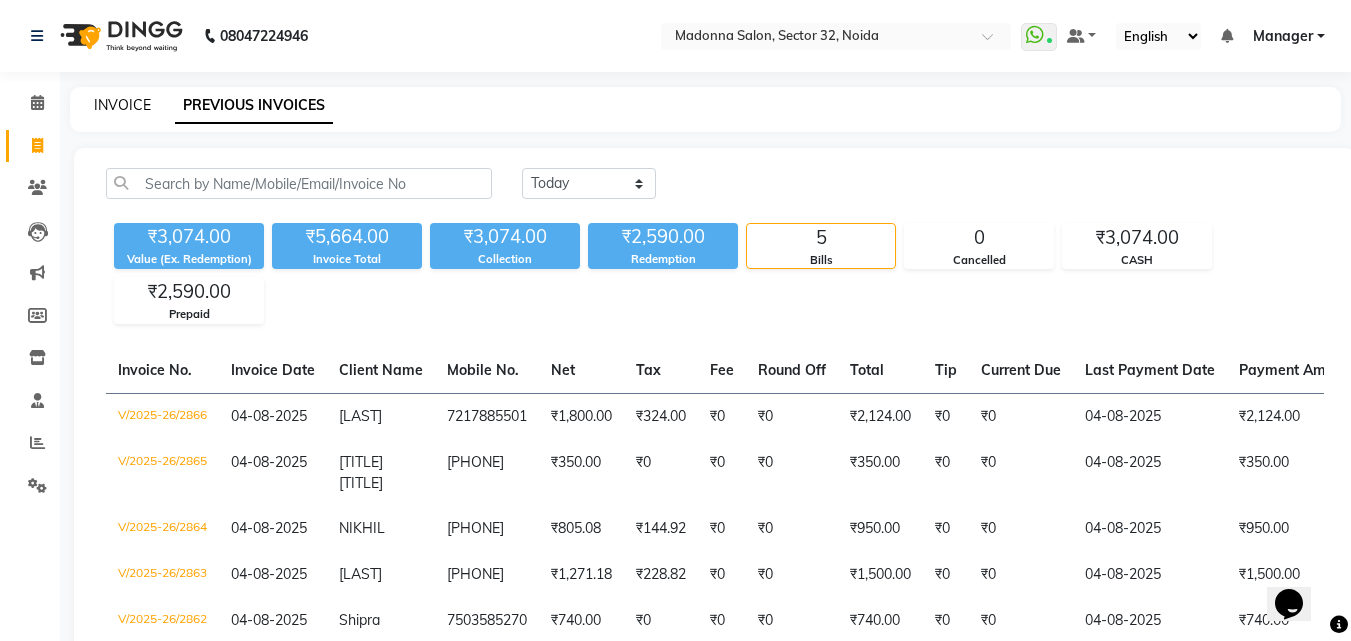 click on "INVOICE" 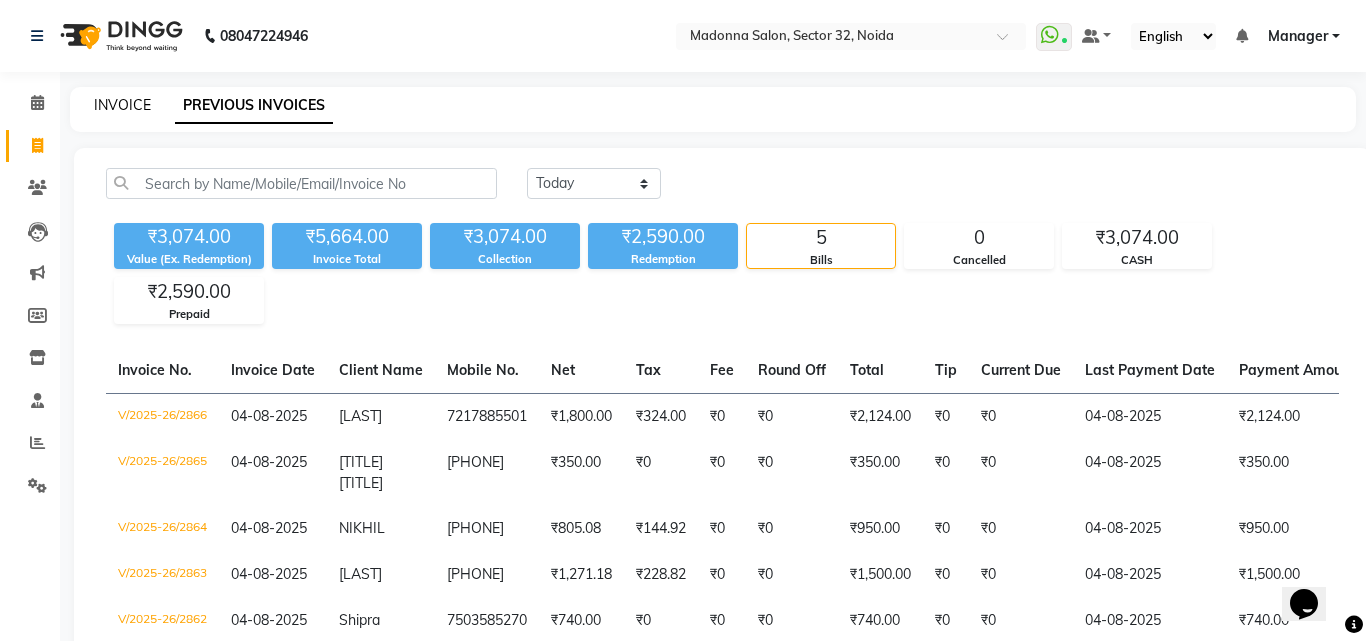 select on "service" 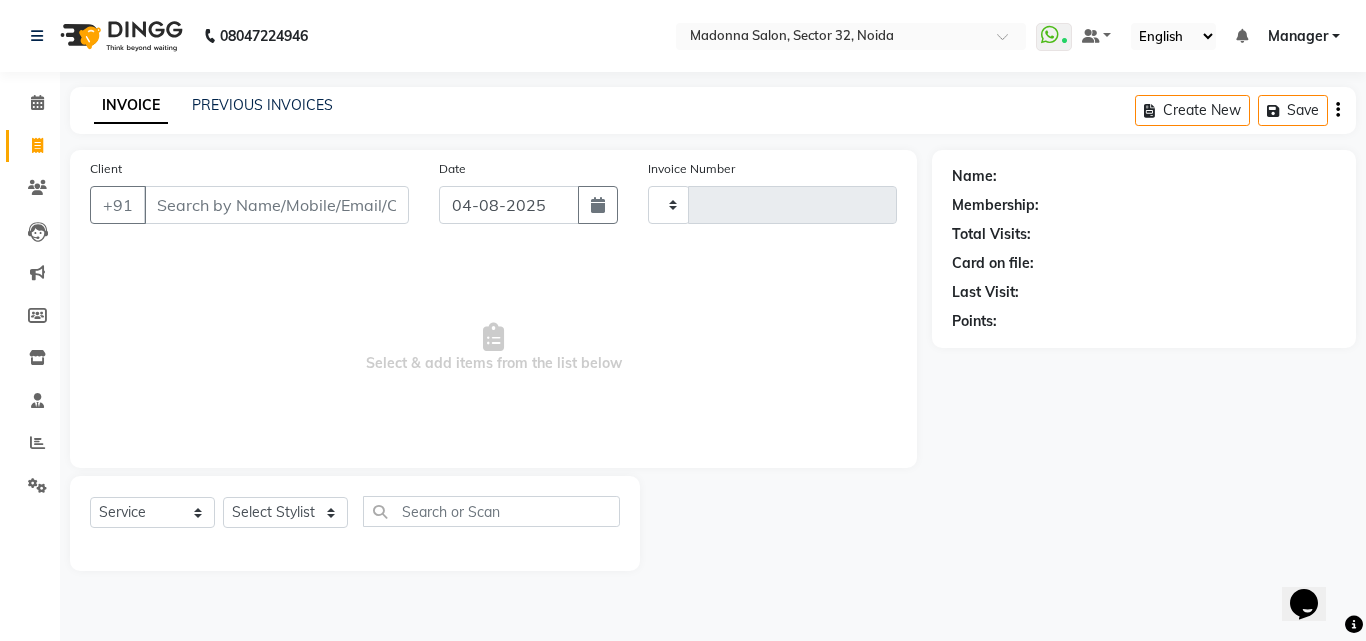 type on "2867" 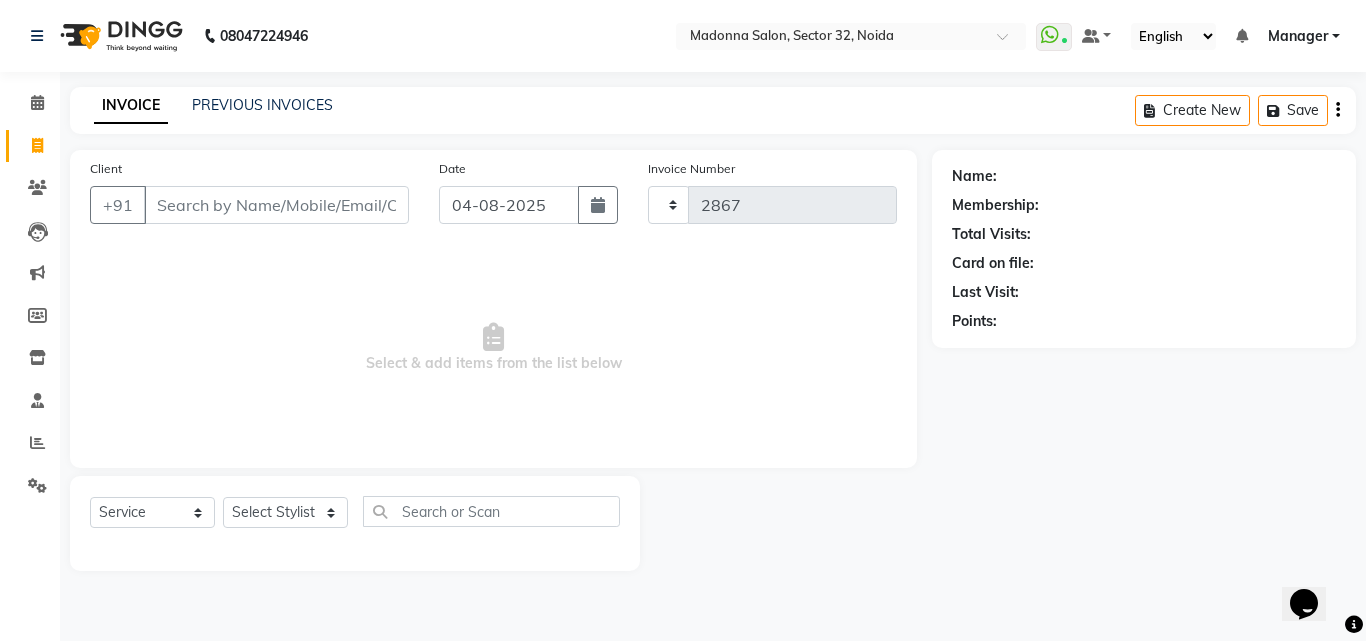 select on "7229" 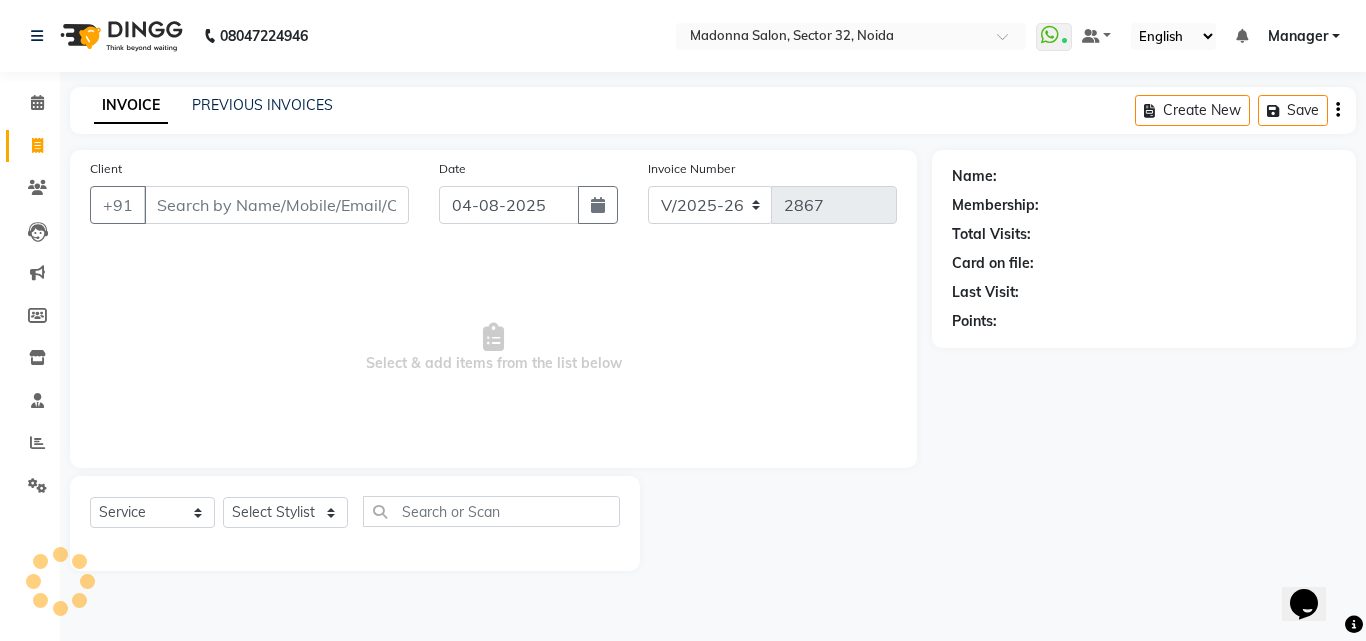 click on "Client" at bounding box center [276, 205] 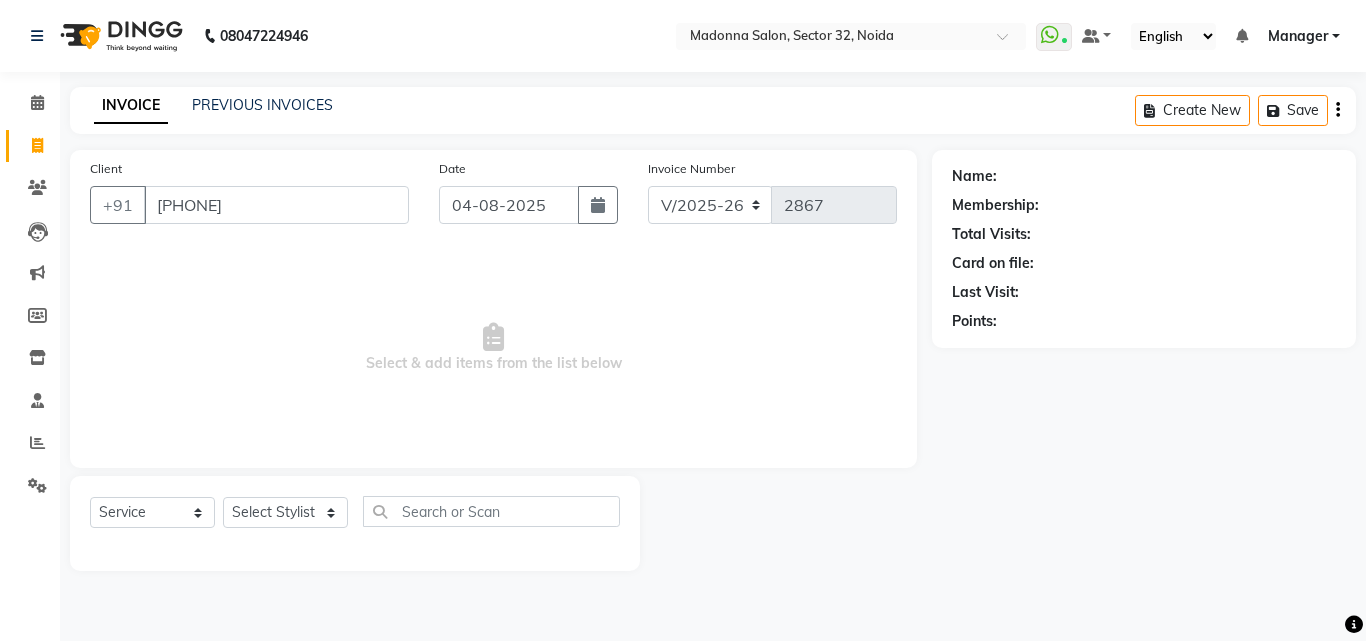 type on "[PHONE]" 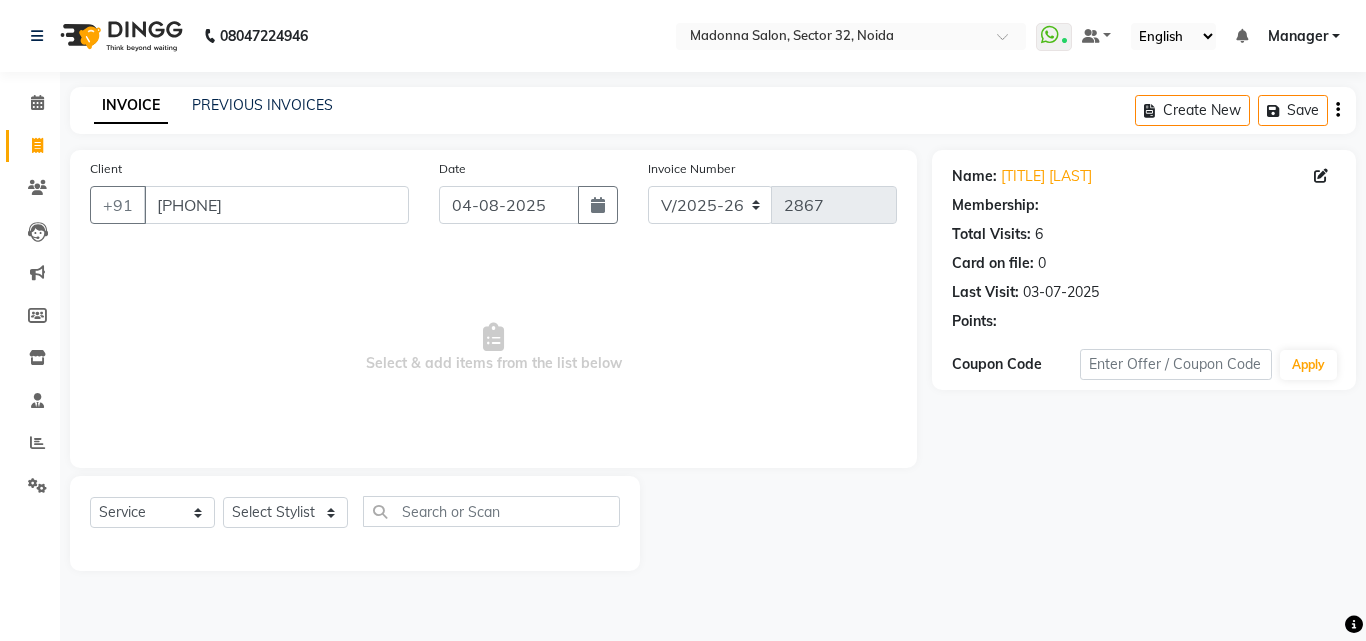 select on "1: Object" 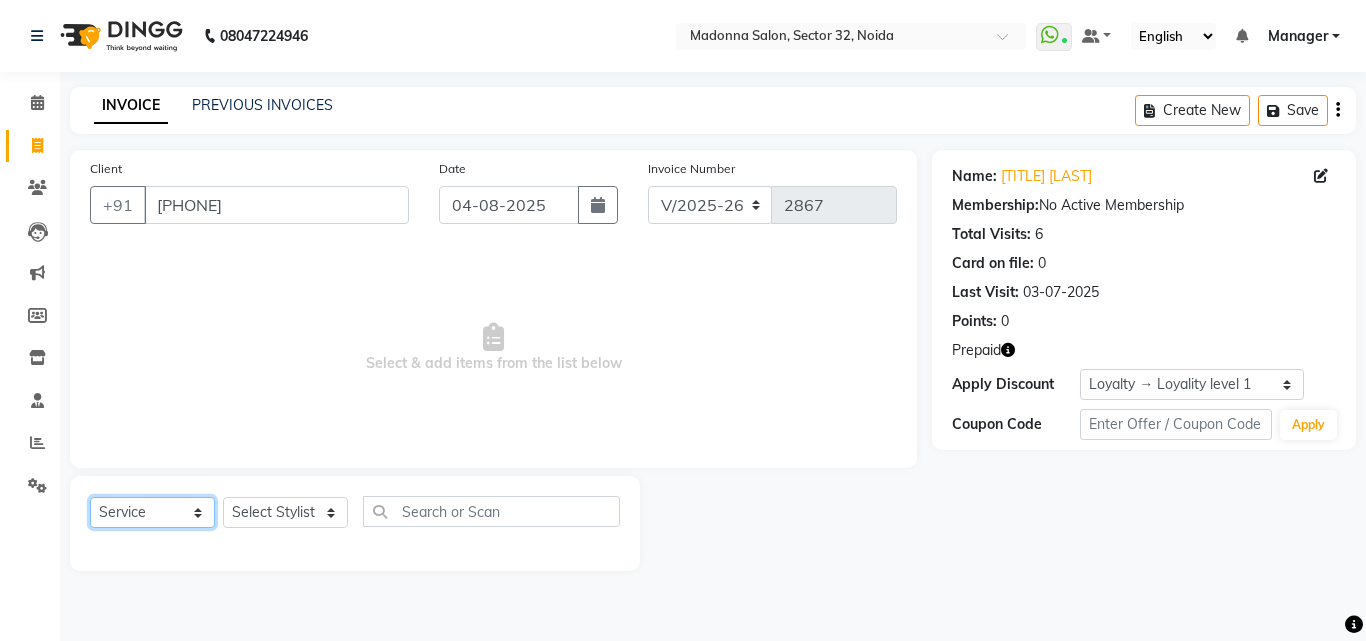 click on "Select  Service  Product  Membership  Package Voucher Prepaid Gift Card" 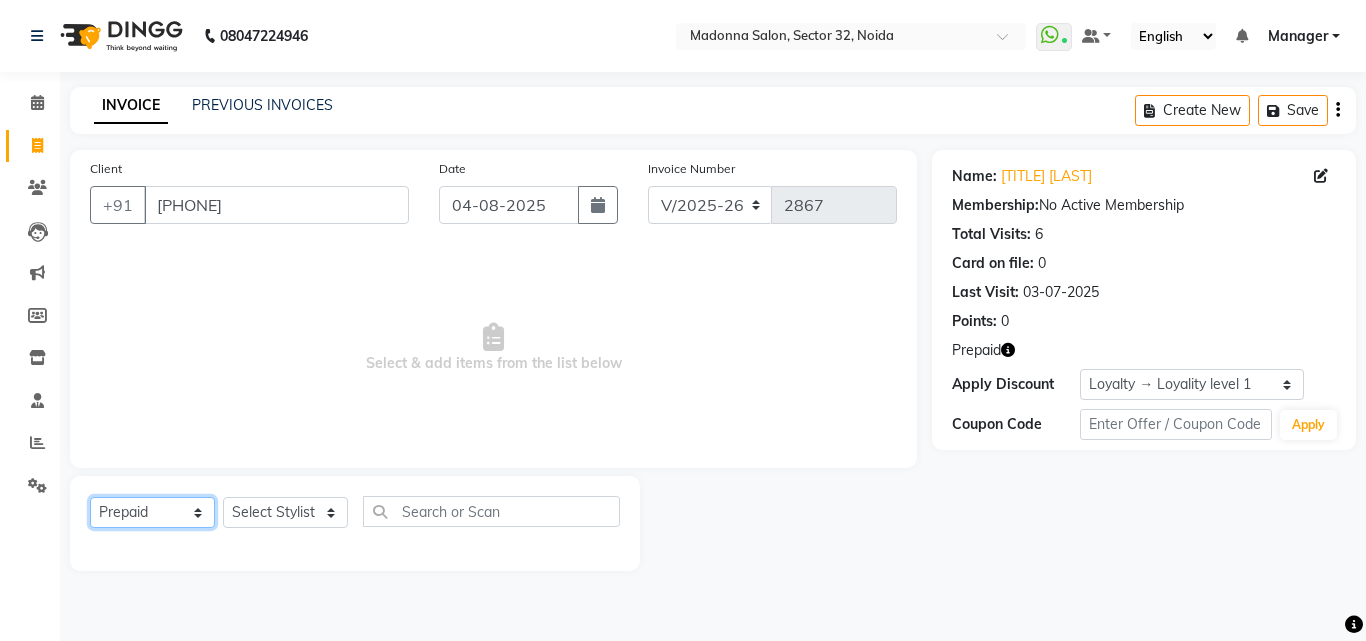 click on "Select  Service  Product  Membership  Package Voucher Prepaid Gift Card" 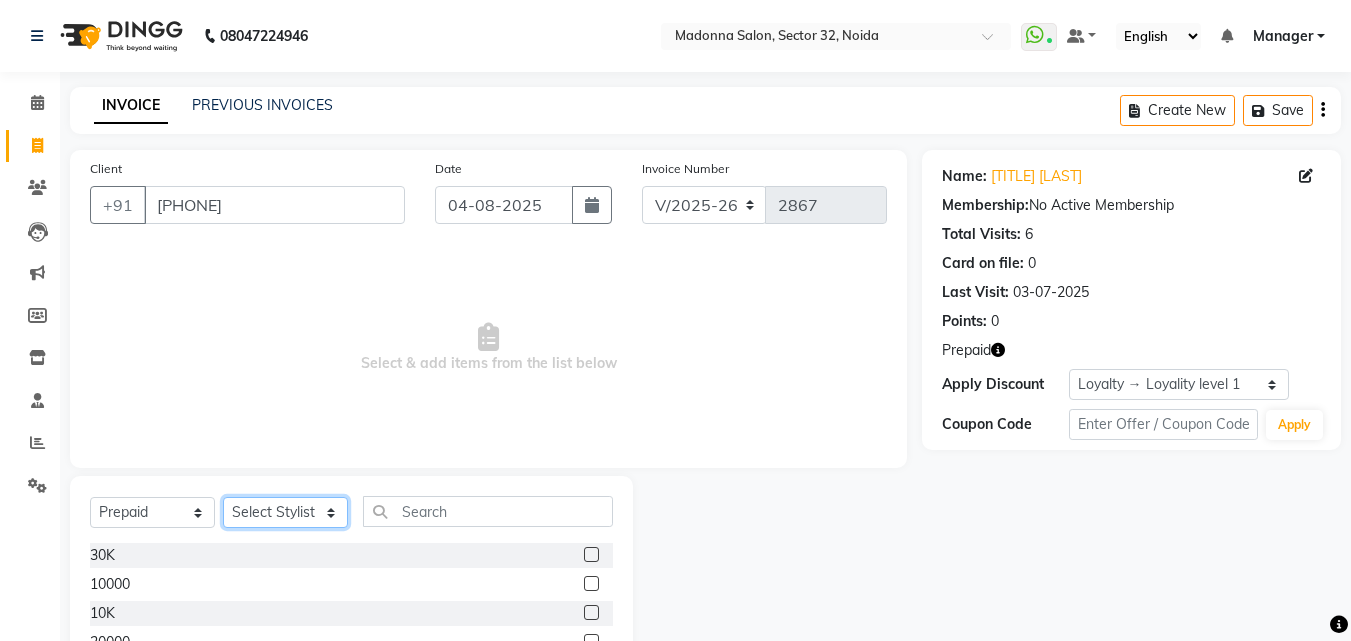 click on "Select Stylist Aayan Account  Ashu BHOLU Geeta Hanif JIYA SINGH Kiran LAXMAN PEDI Manager Mohit Naddy NAIL SWASTIKA Sajal Sameer Shahnawaj Sharukh Sonu VISHAL STYLIST" 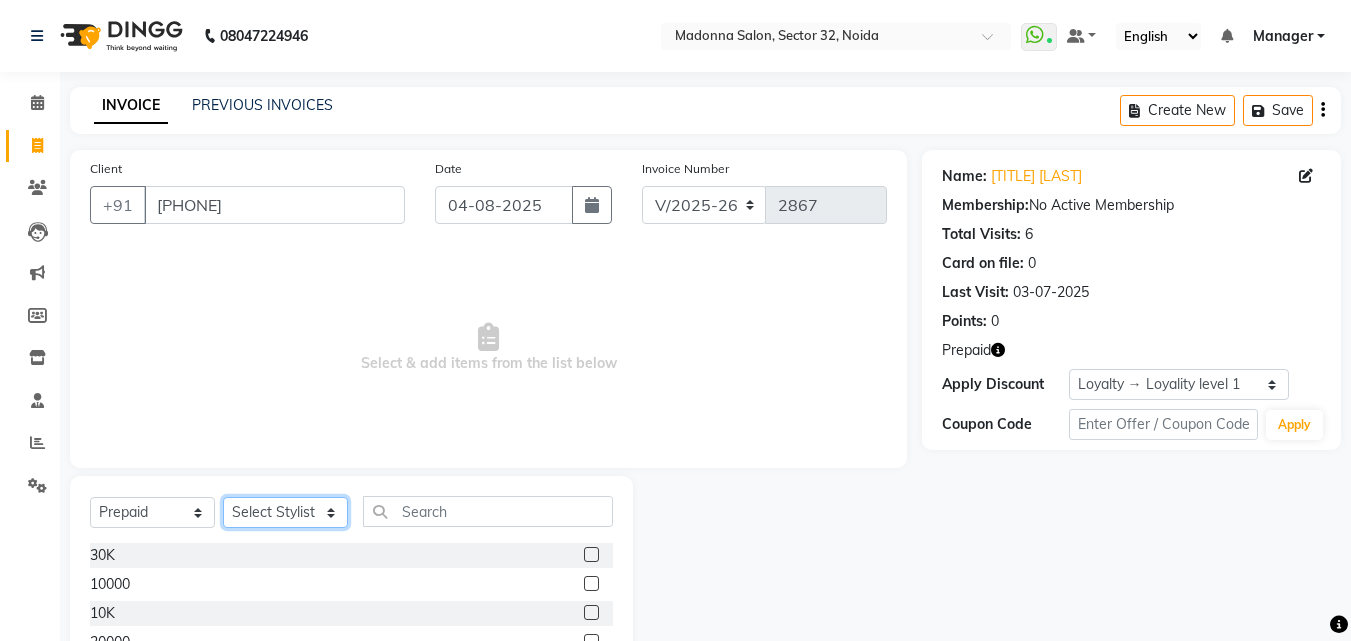 select on "61963" 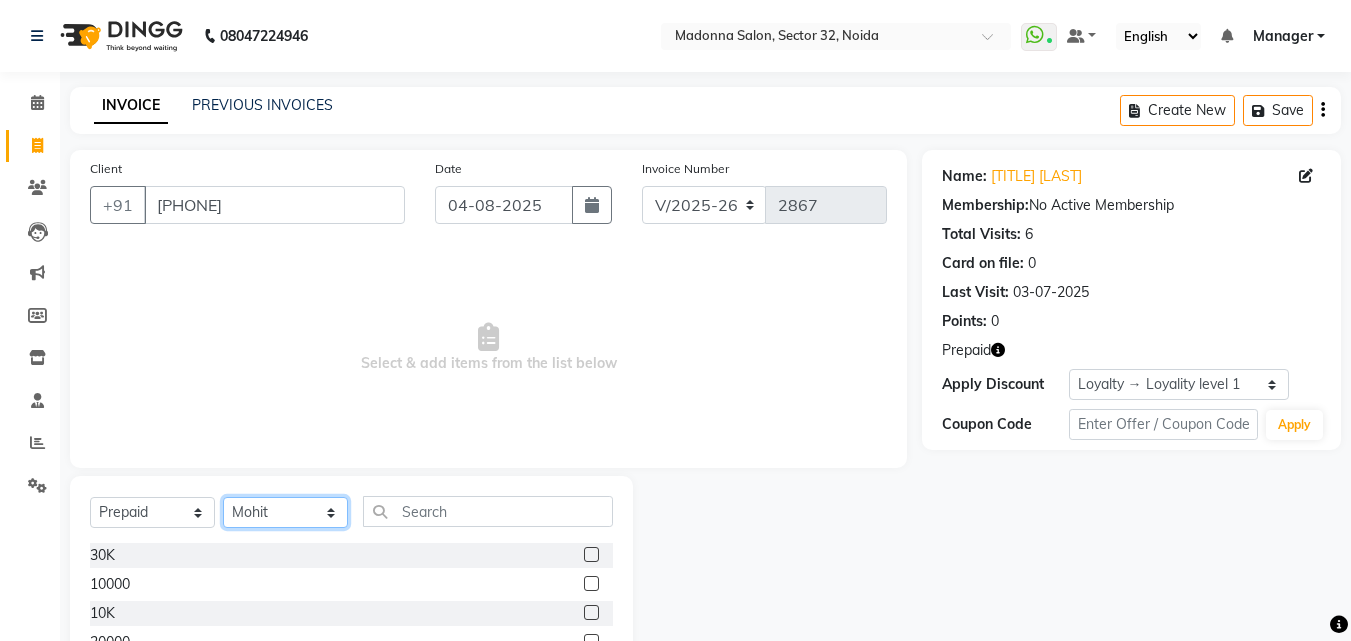 click on "Select Stylist Aayan Account  Ashu BHOLU Geeta Hanif JIYA SINGH Kiran LAXMAN PEDI Manager Mohit Naddy NAIL SWASTIKA Sajal Sameer Shahnawaj Sharukh Sonu VISHAL STYLIST" 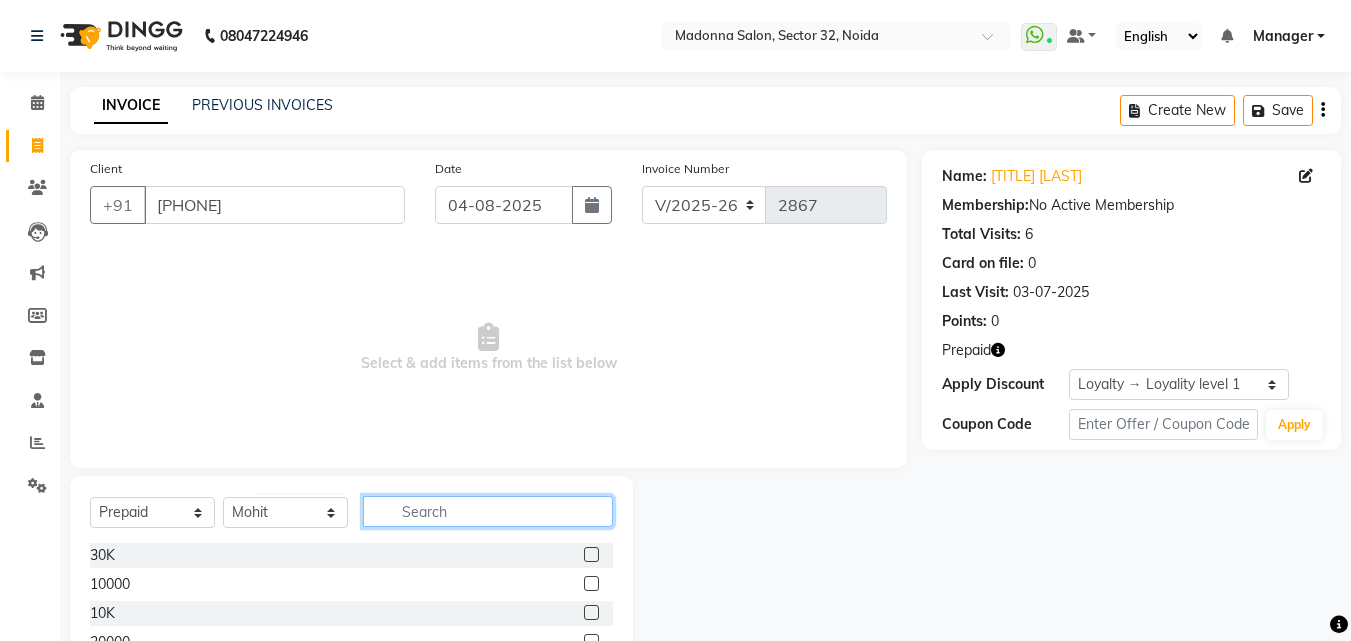 click 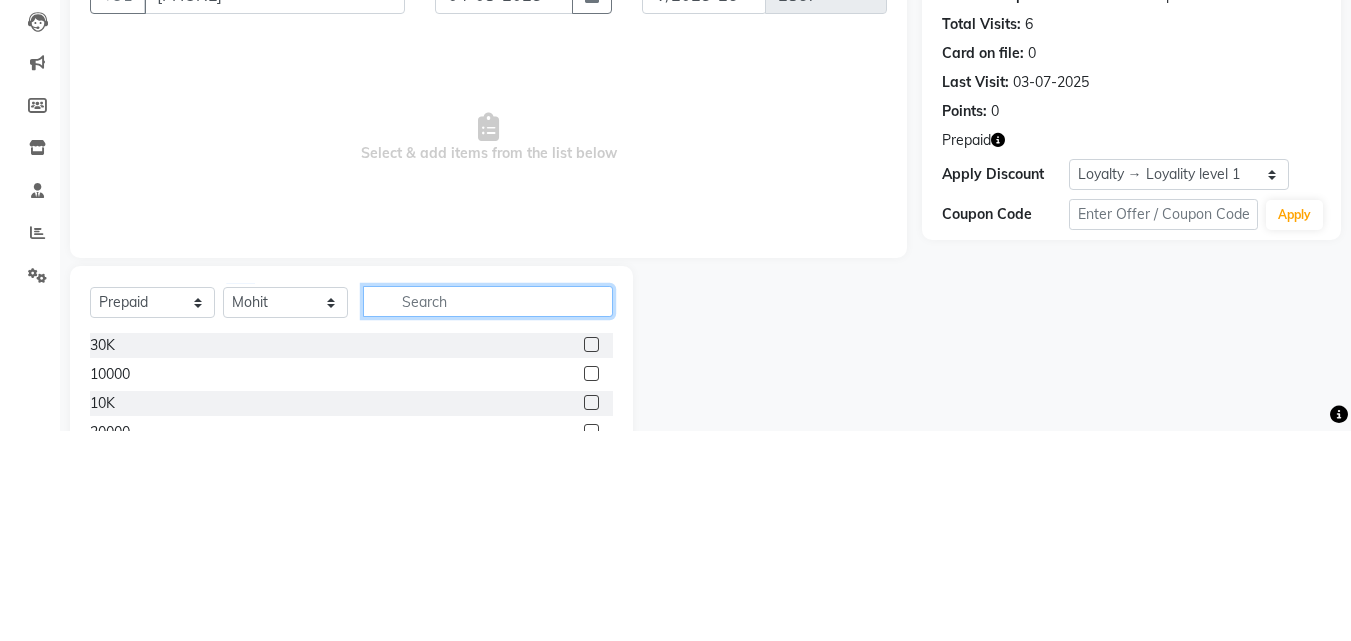 scroll, scrollTop: 48, scrollLeft: 0, axis: vertical 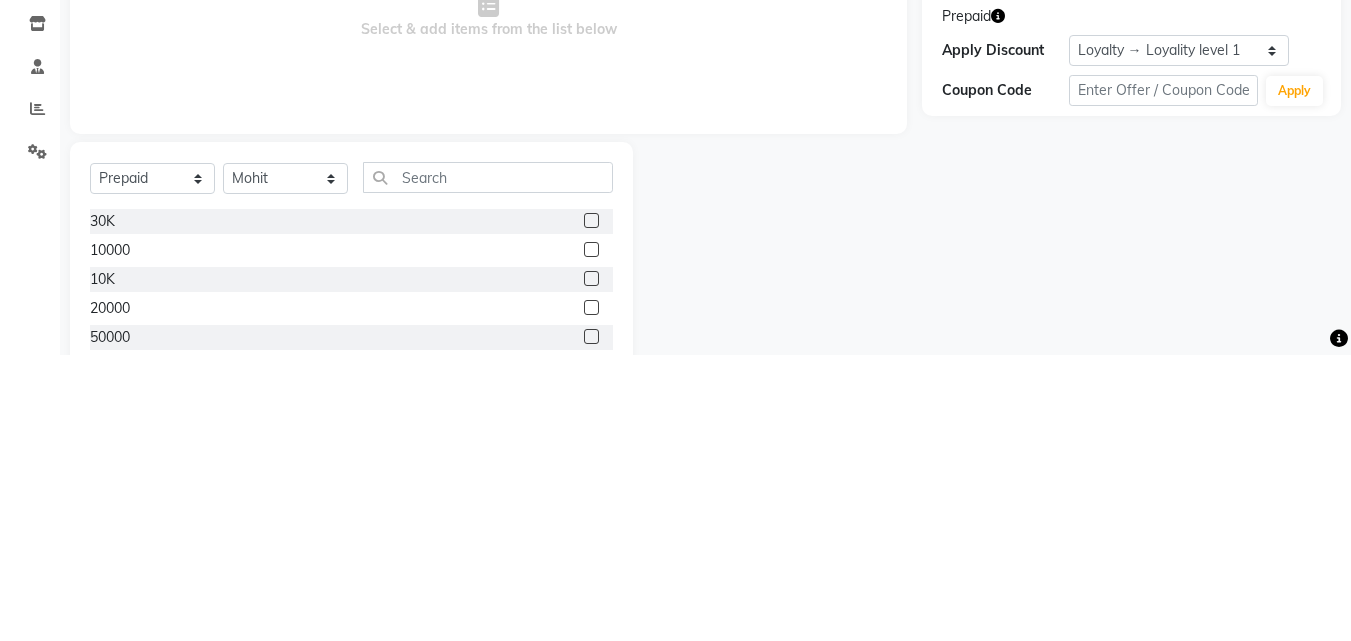 click 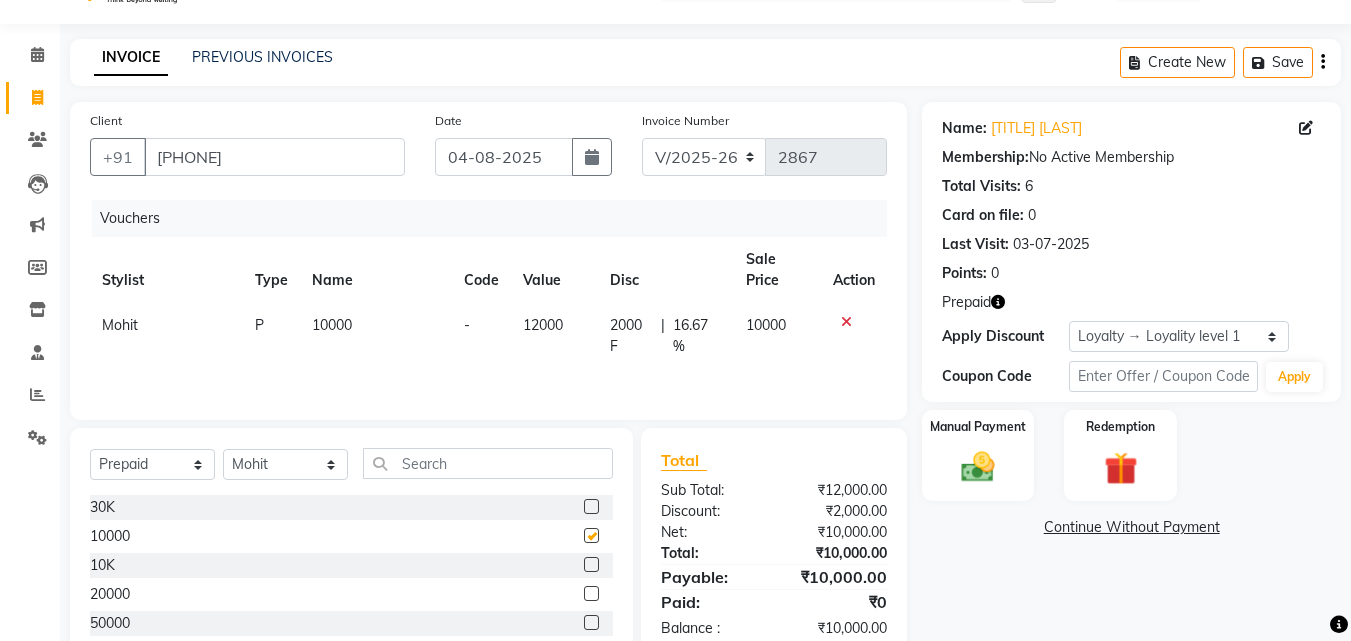 checkbox on "false" 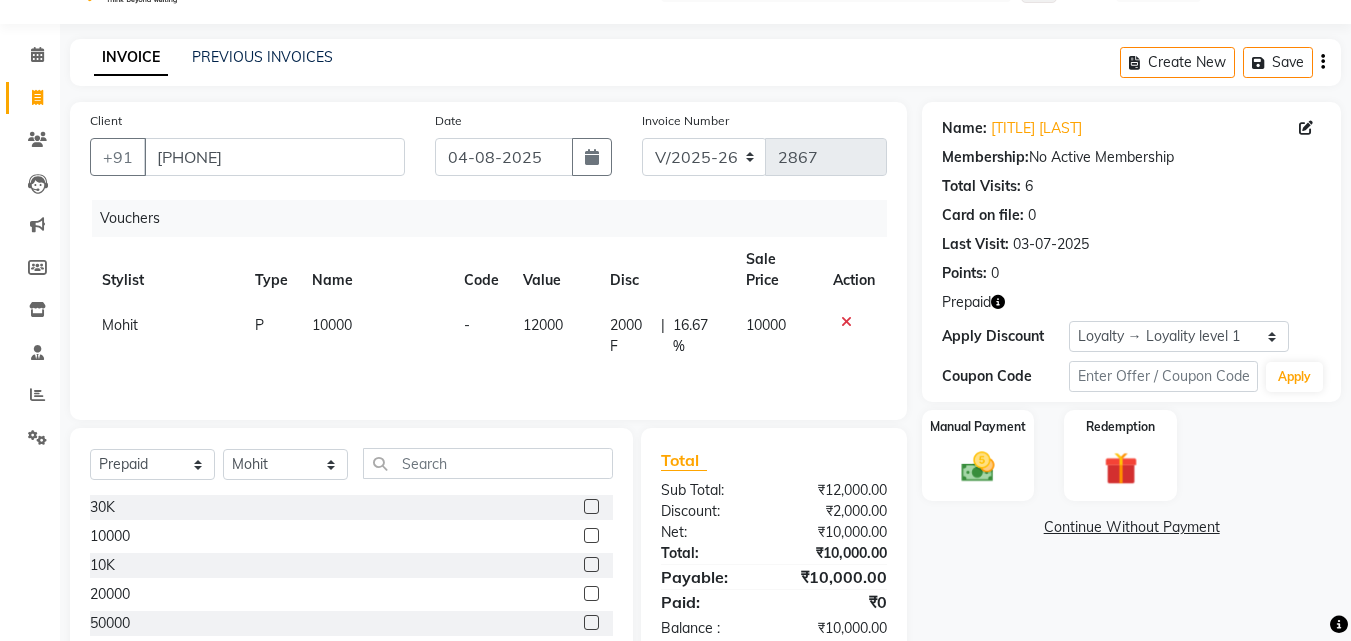 click 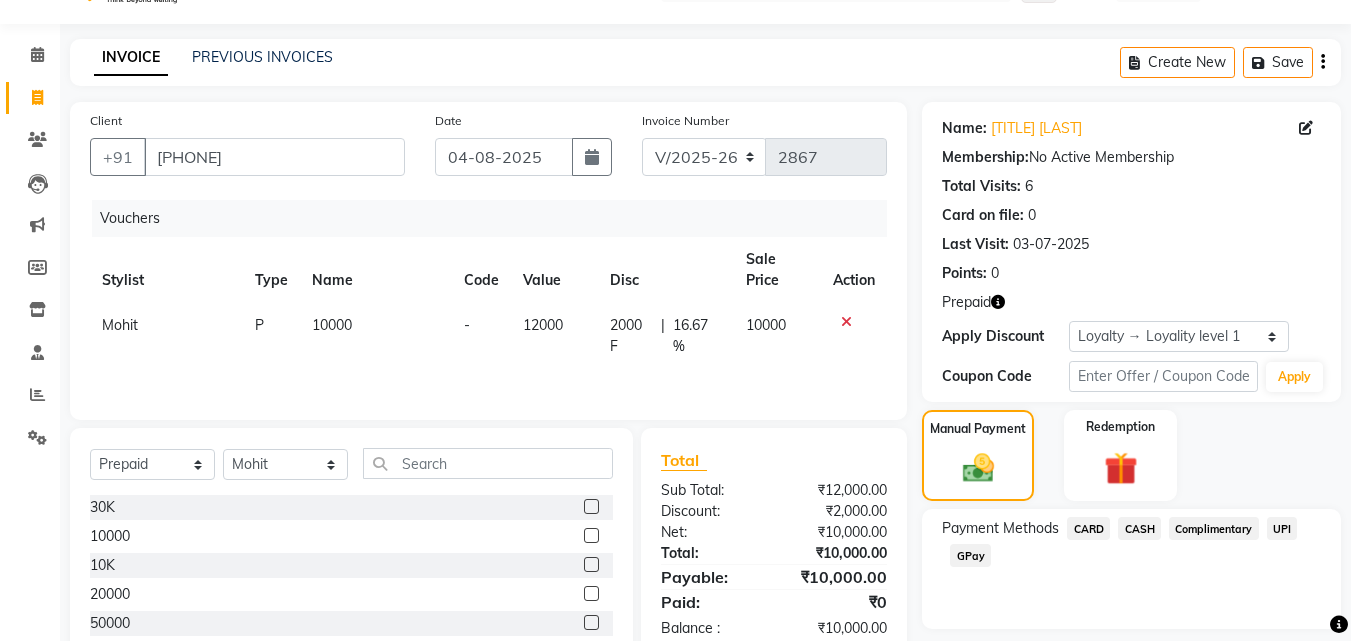 click on "CARD" 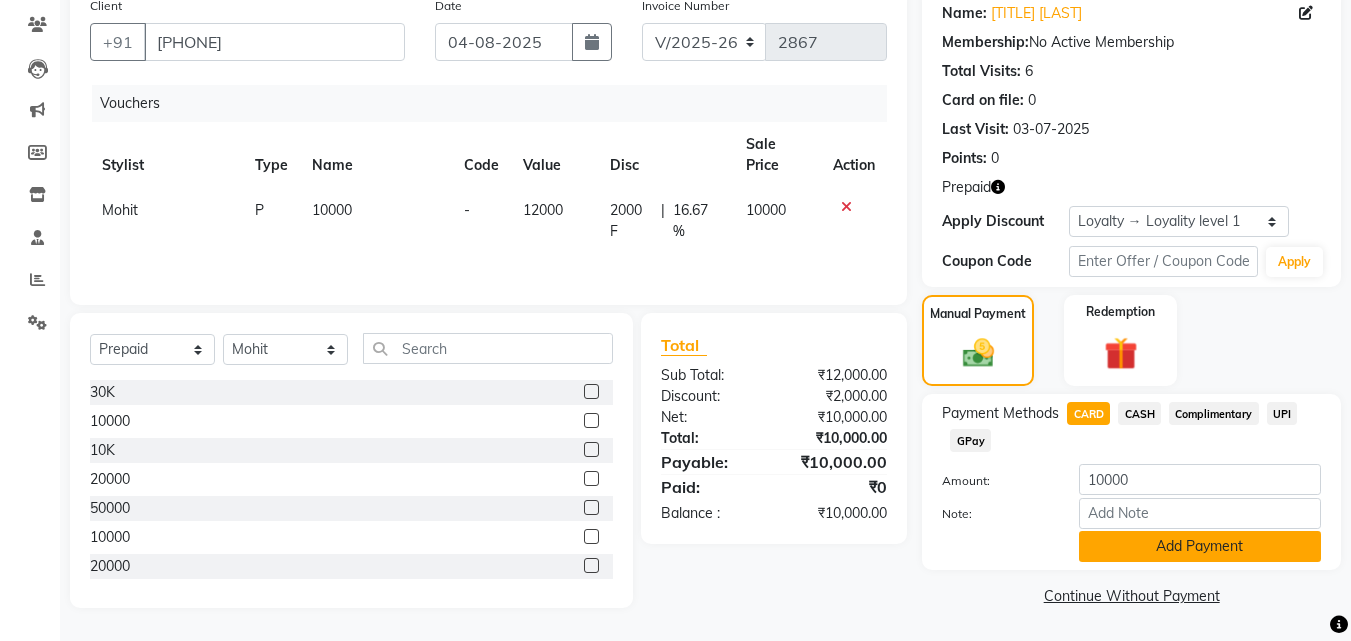 click on "Add Payment" 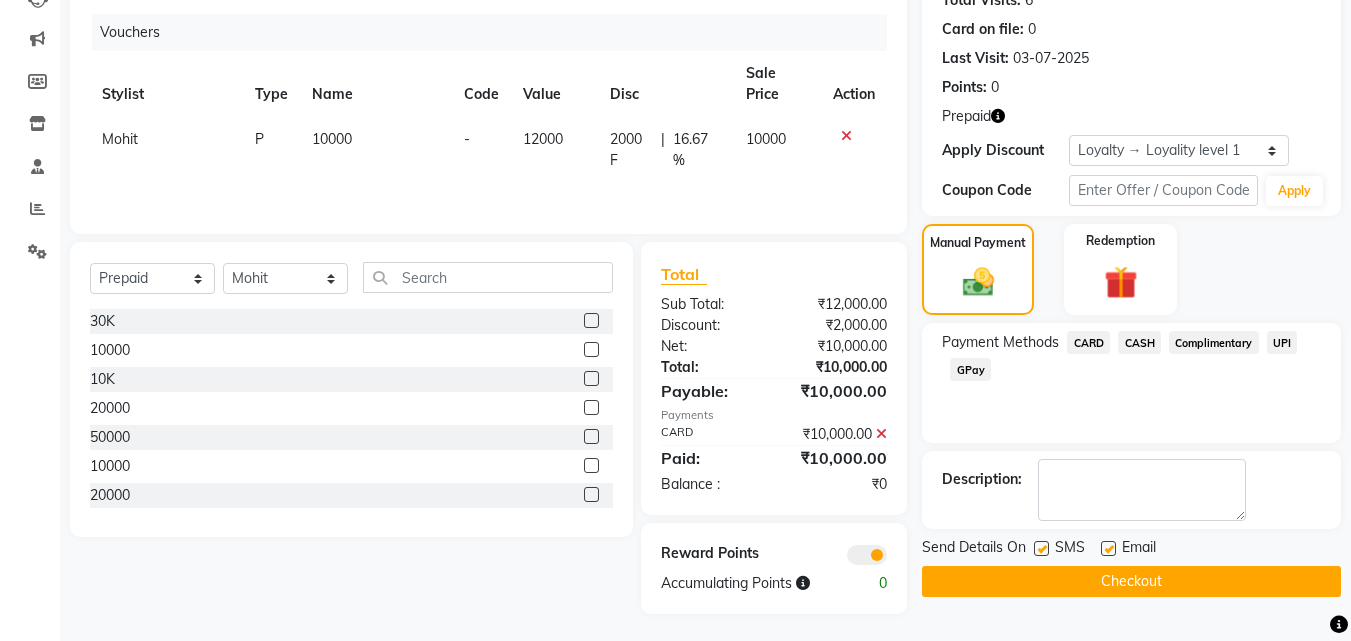 scroll, scrollTop: 237, scrollLeft: 0, axis: vertical 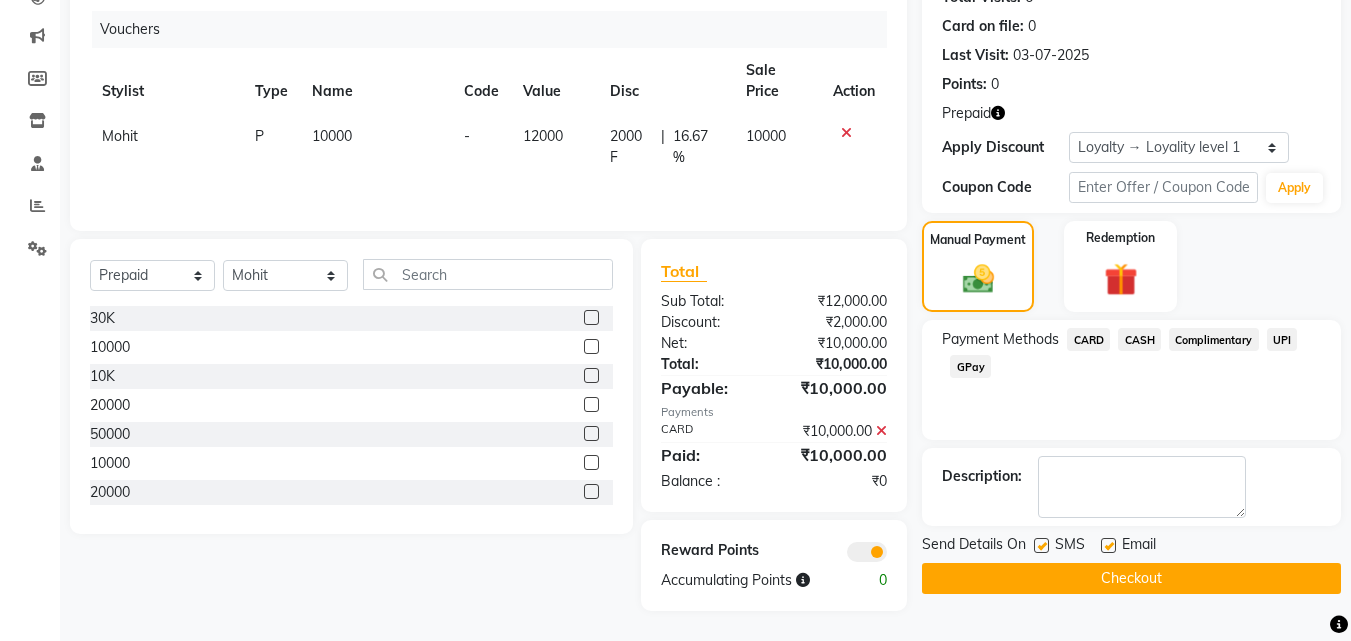 click on "Checkout" 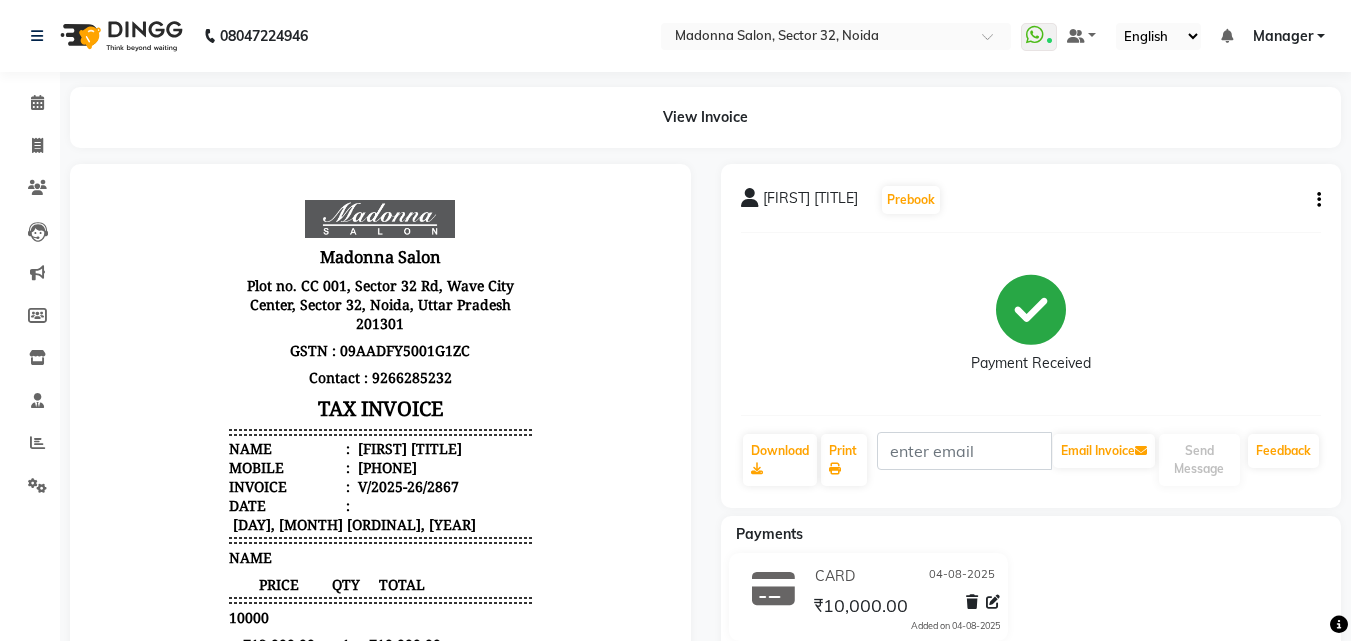scroll, scrollTop: 0, scrollLeft: 0, axis: both 